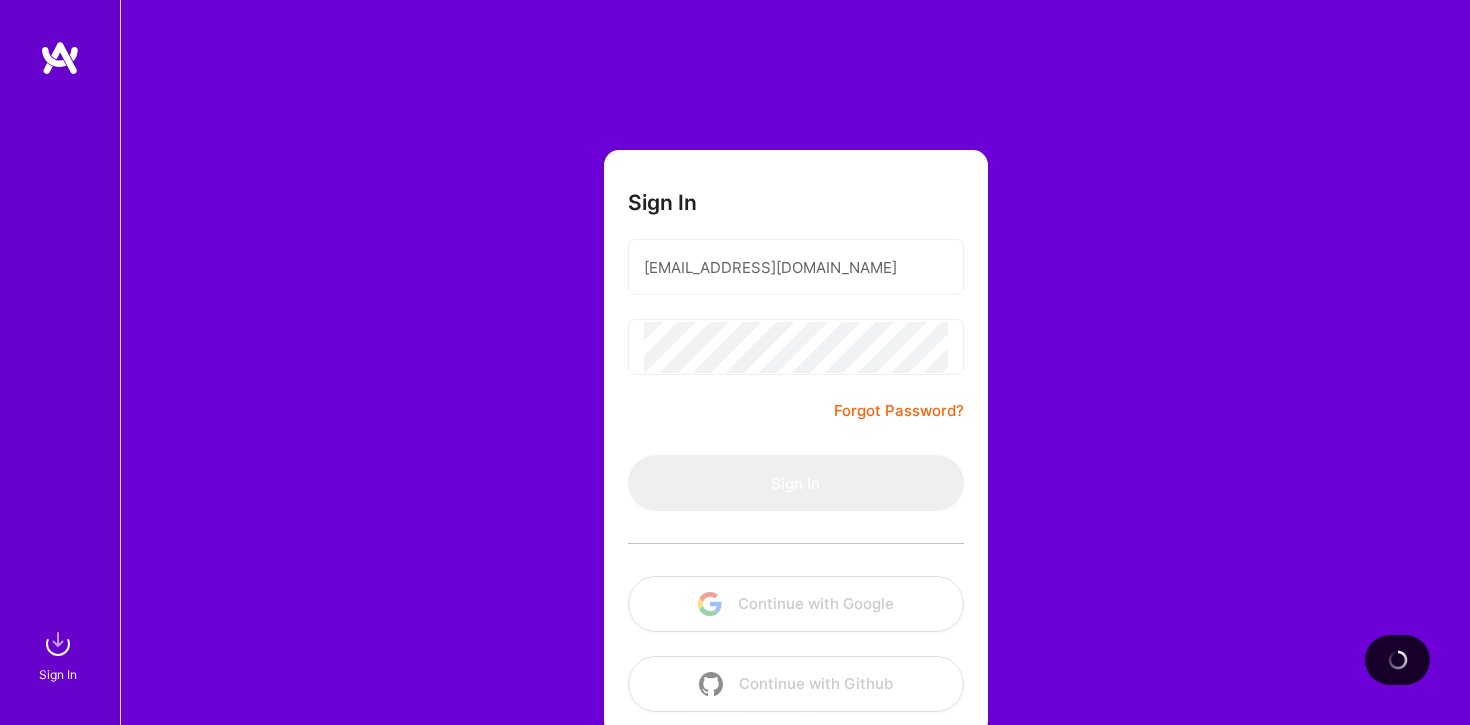 scroll, scrollTop: 0, scrollLeft: 0, axis: both 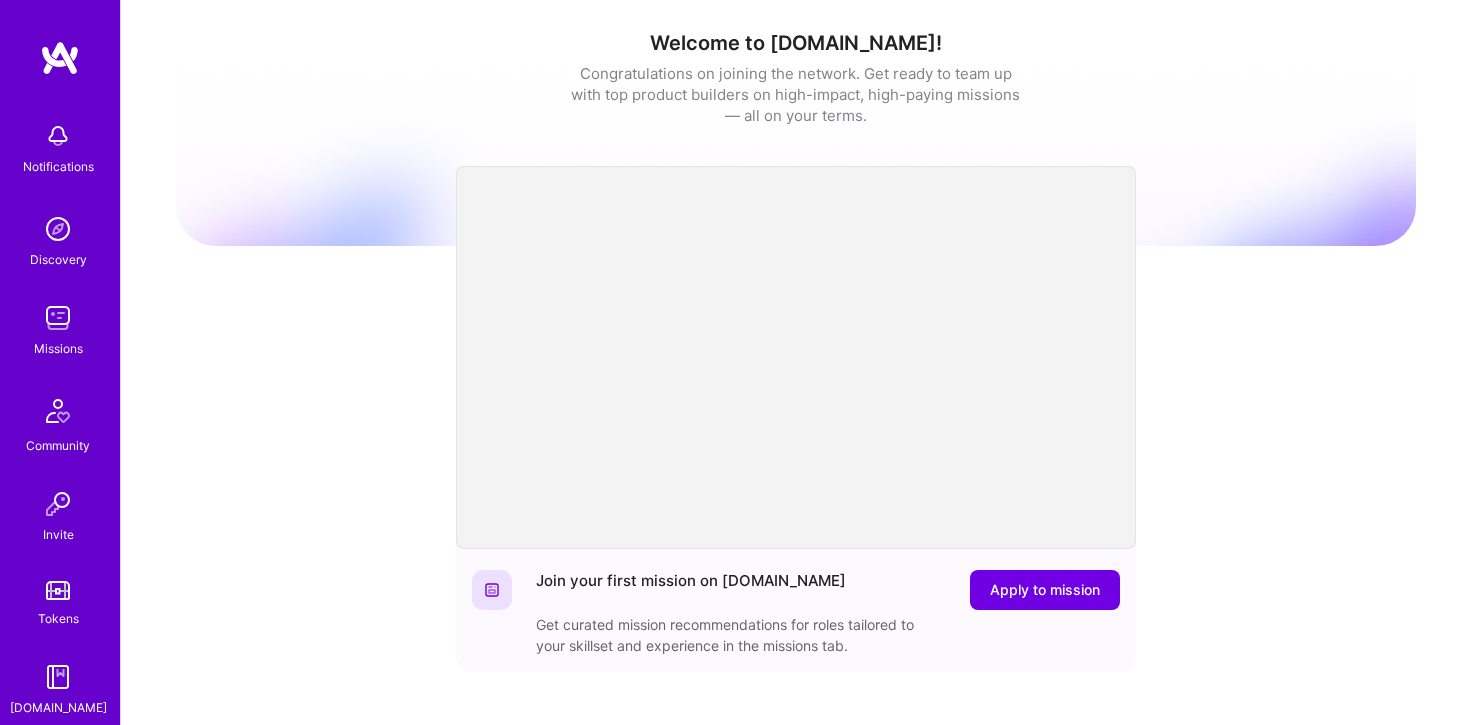click at bounding box center (58, 318) 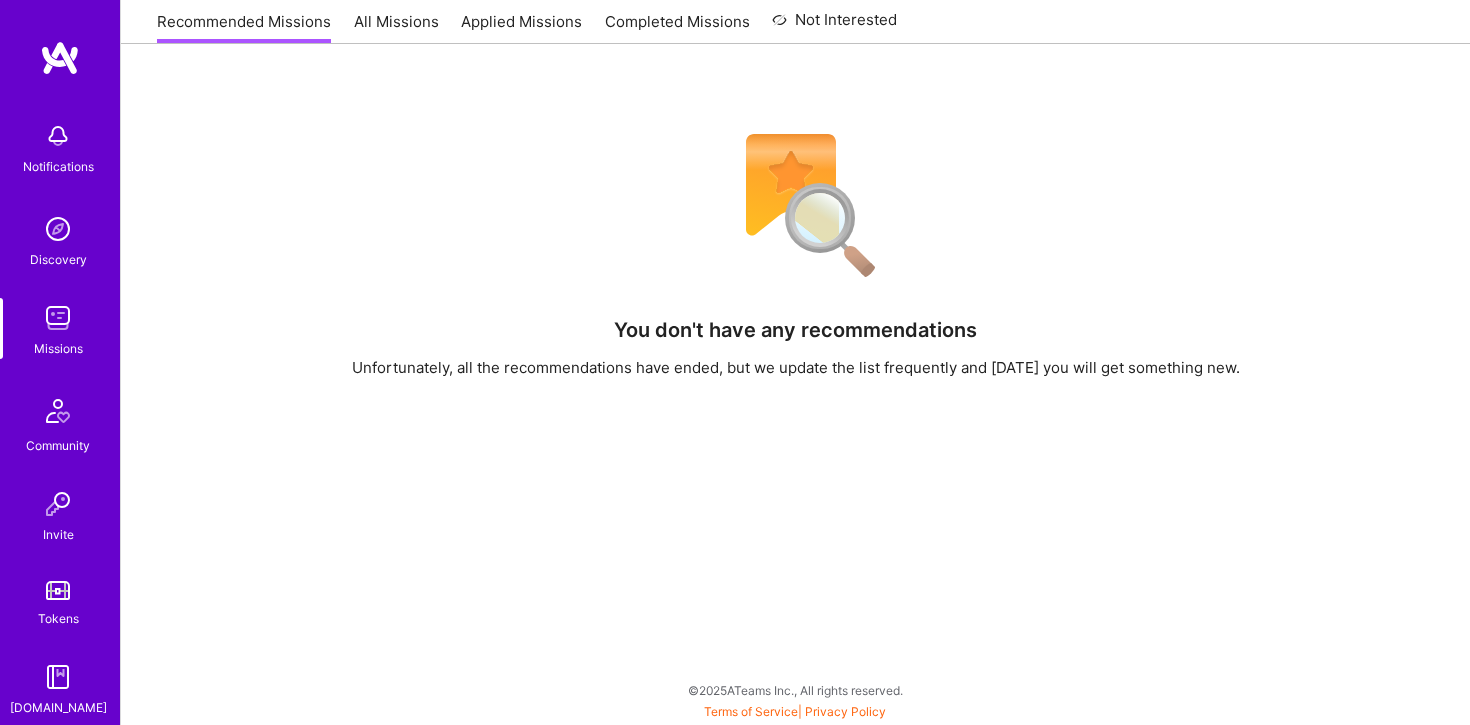 scroll, scrollTop: 0, scrollLeft: 0, axis: both 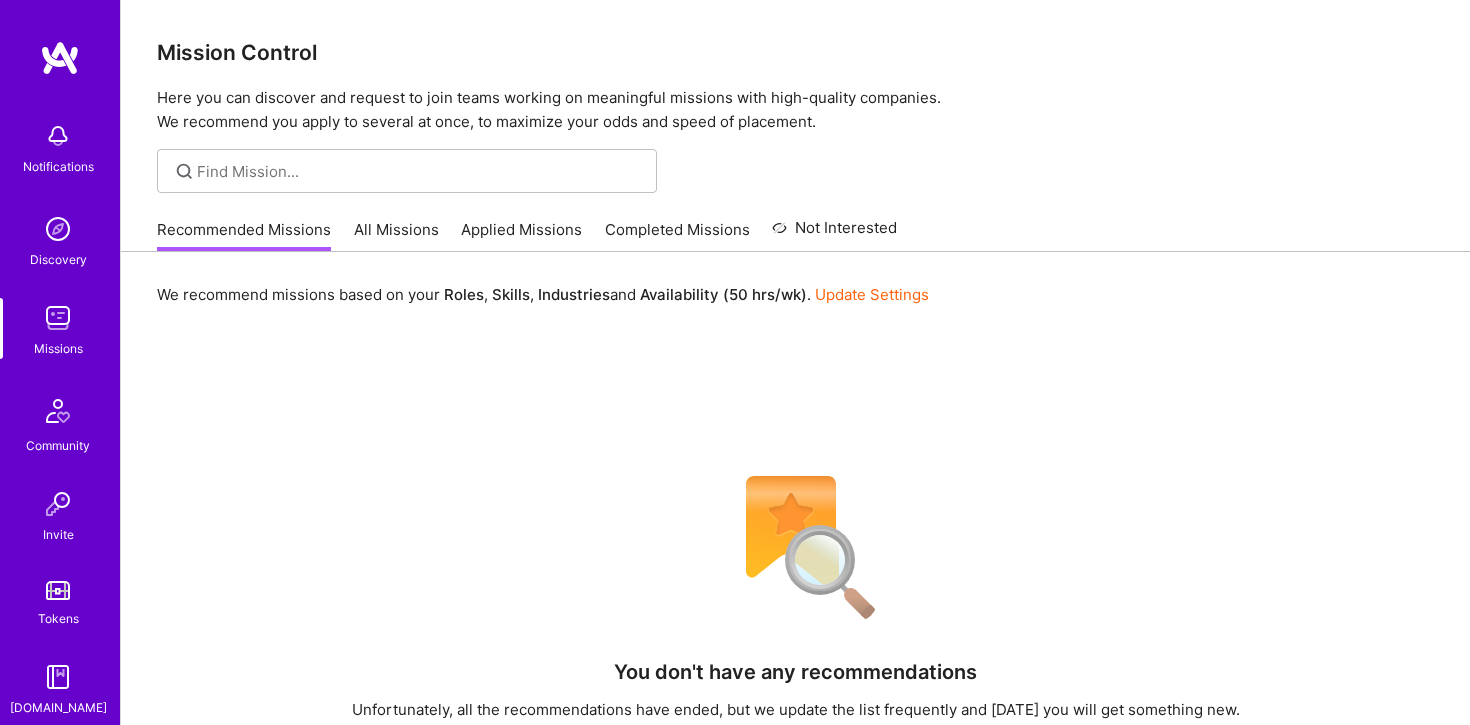 click on "All Missions" at bounding box center (396, 235) 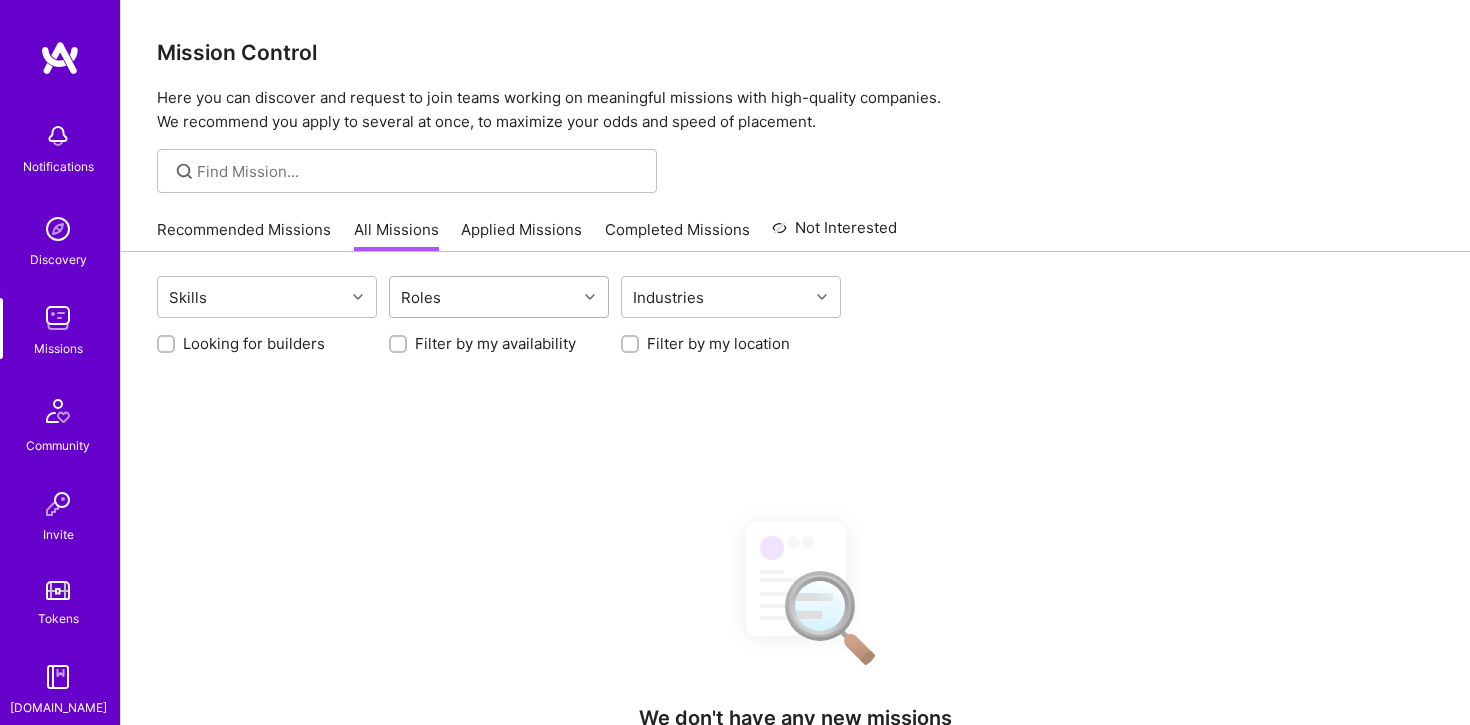 click on "Roles" at bounding box center [483, 297] 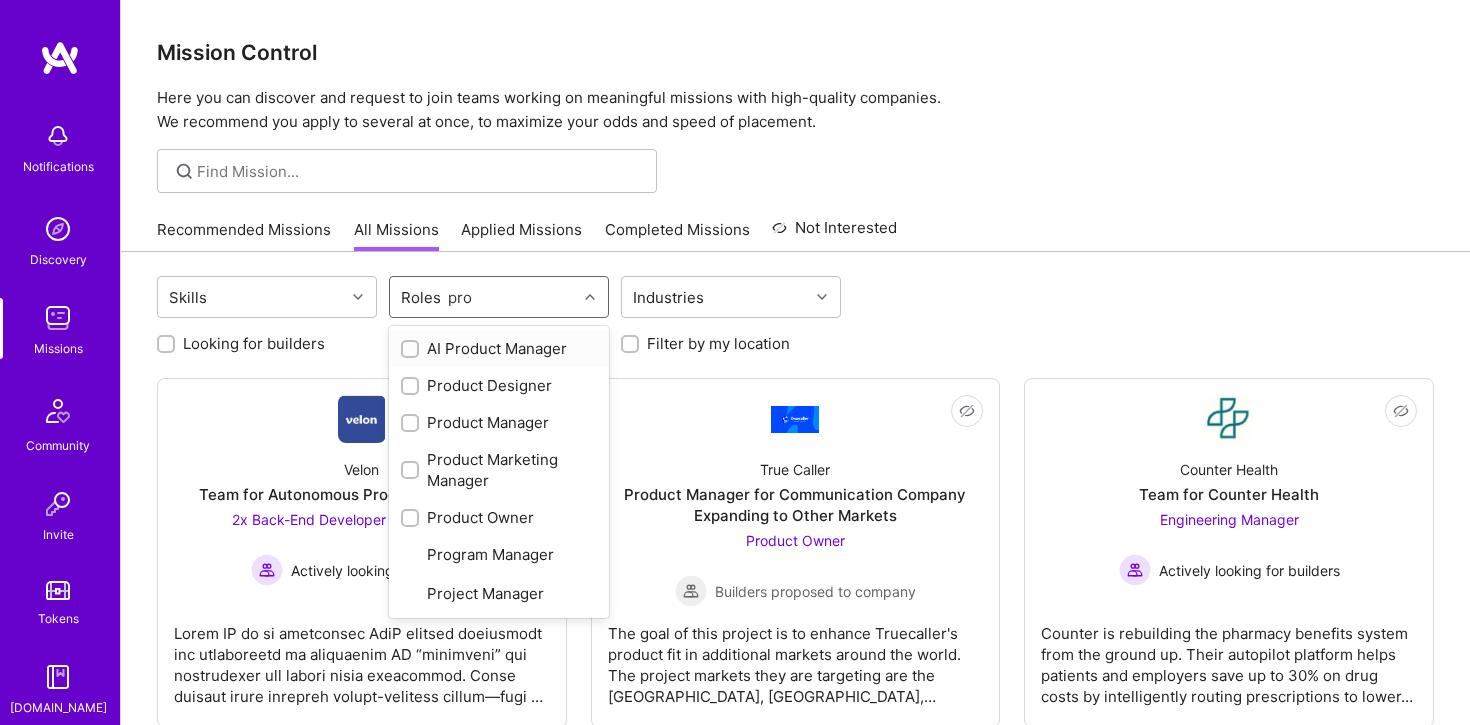 type on "prod" 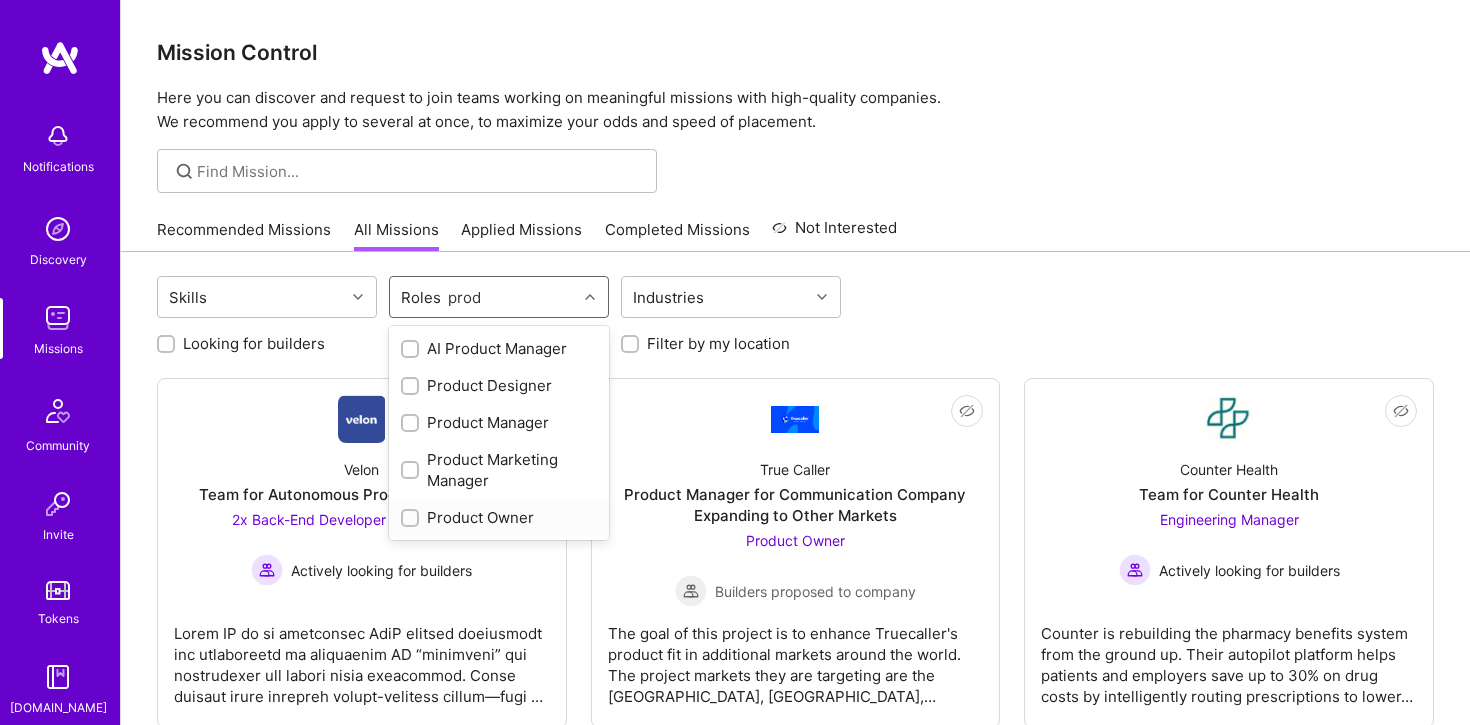 click on "Product Owner" at bounding box center [499, 517] 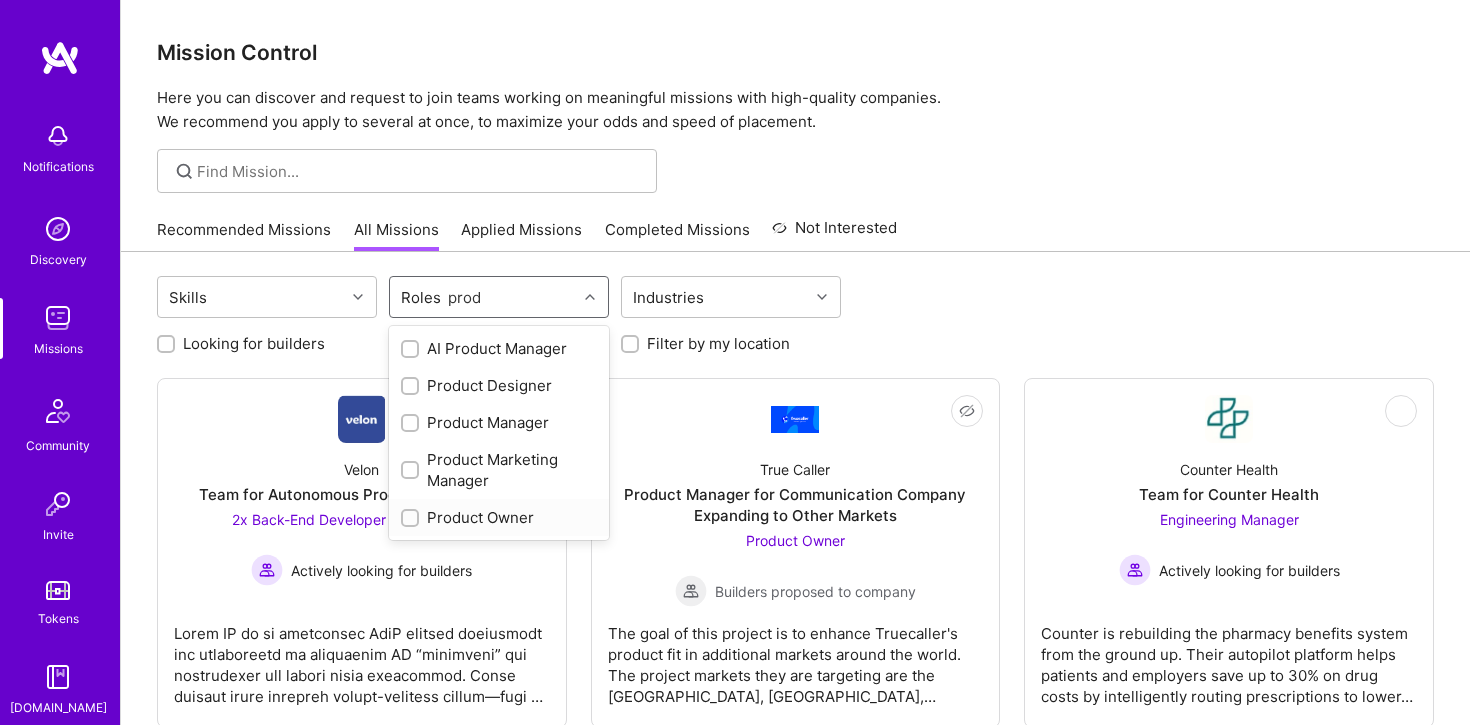 type 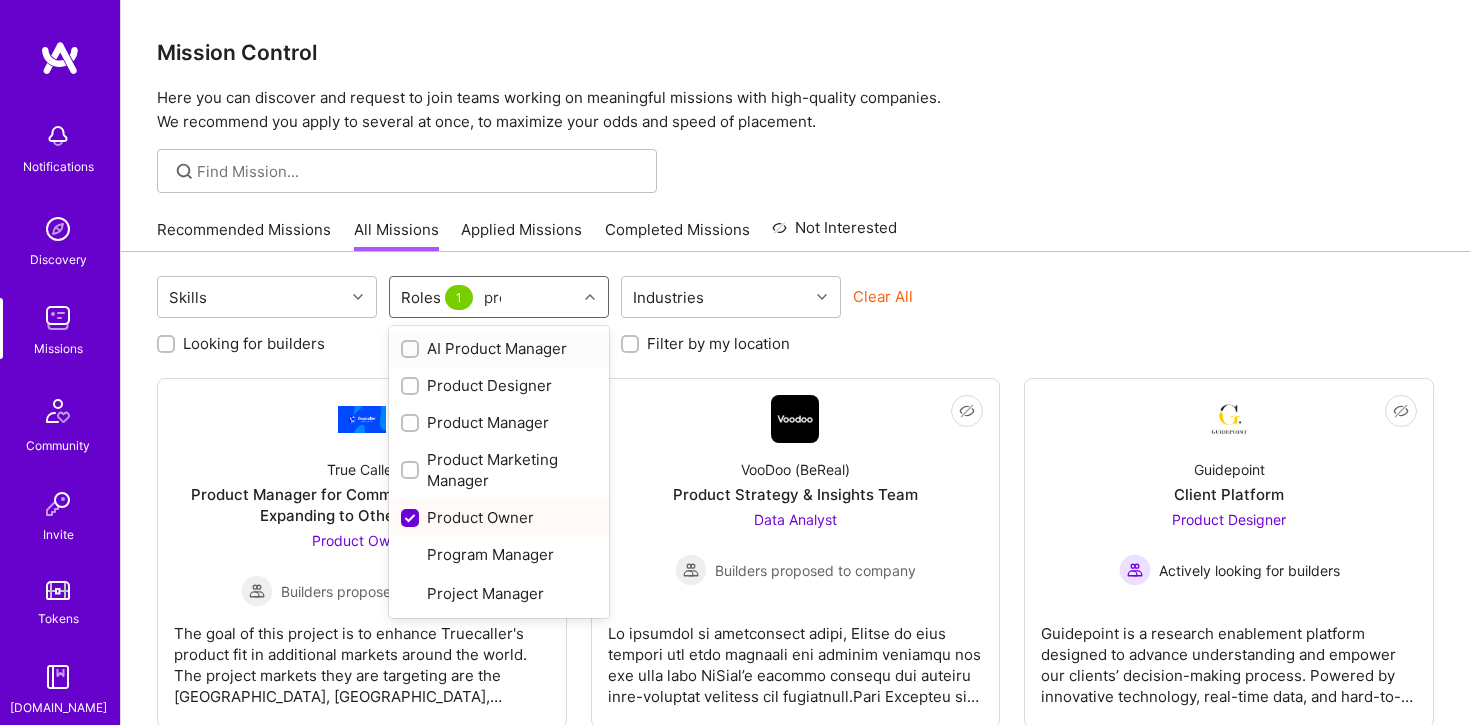 type on "prod" 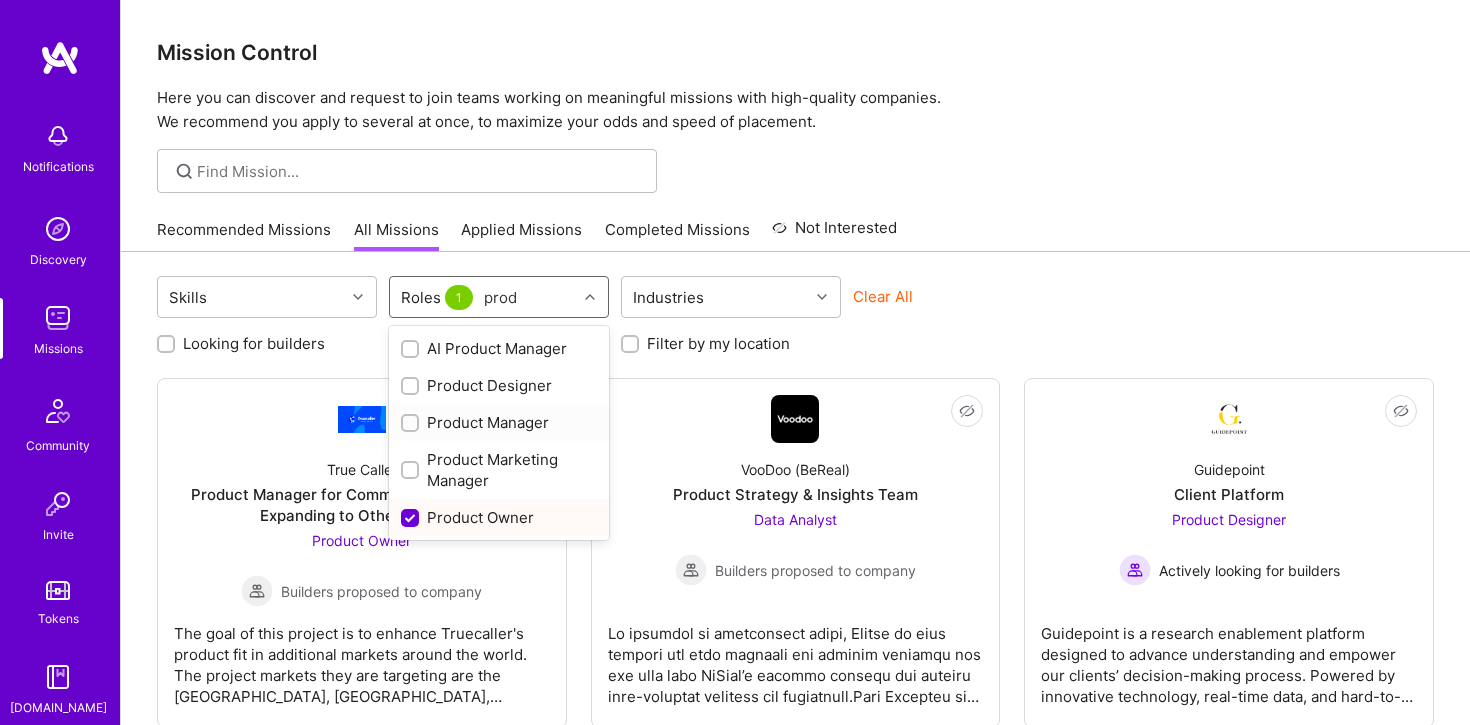 click on "Product Manager" at bounding box center (499, 422) 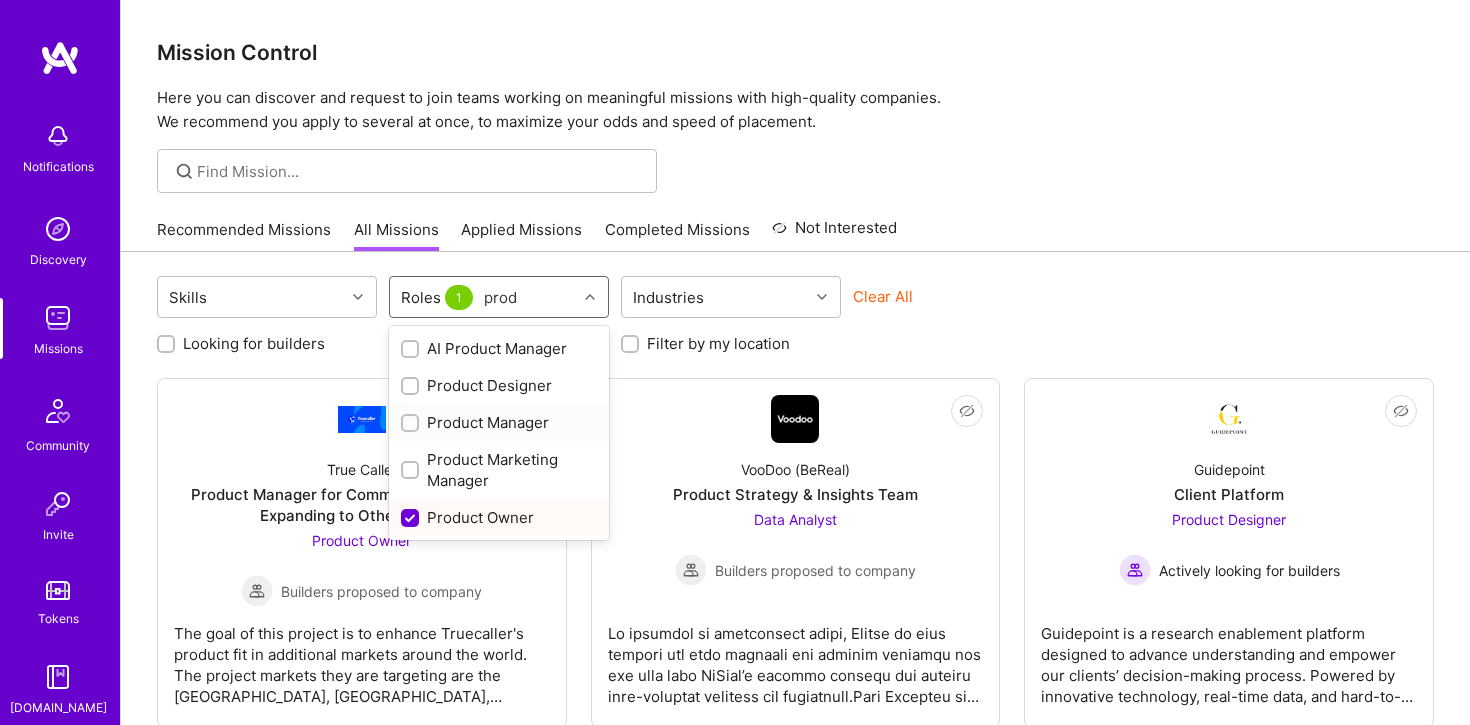 type 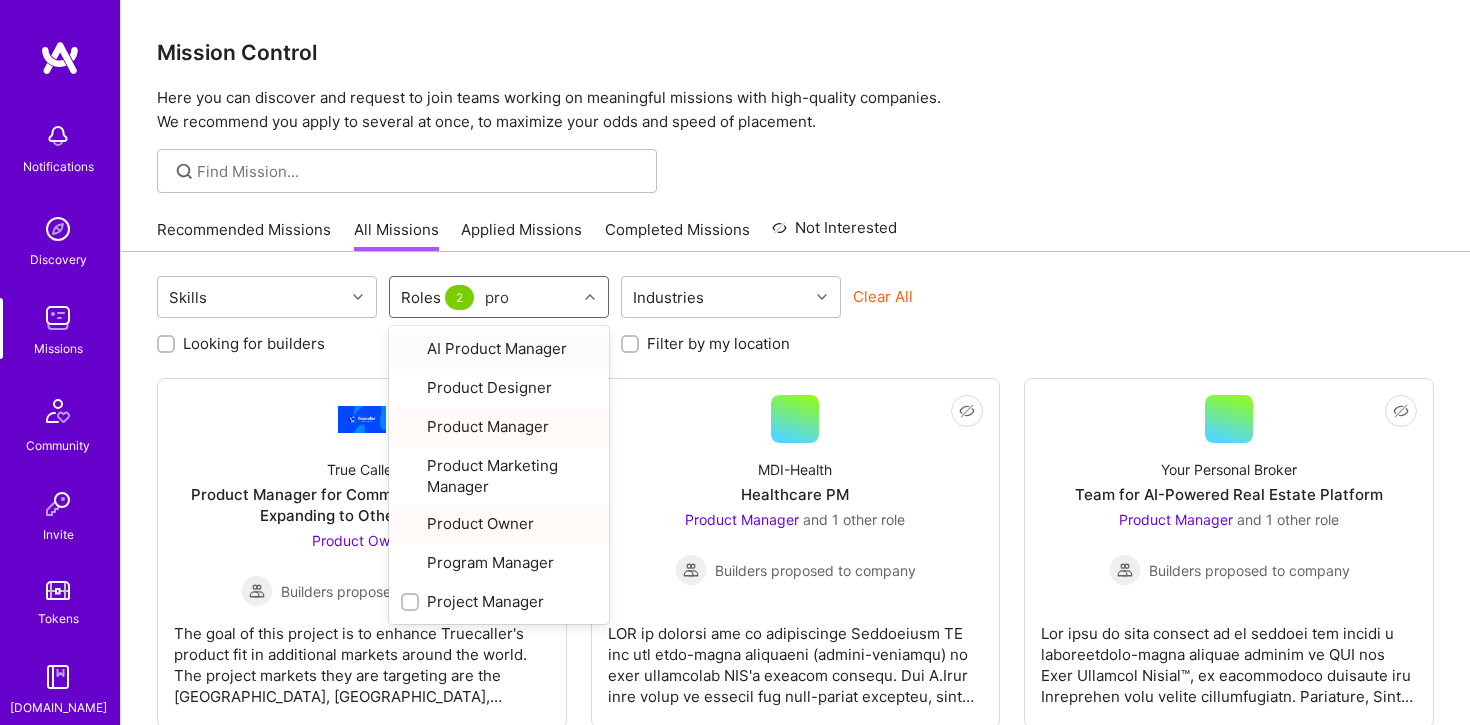 type on "proj" 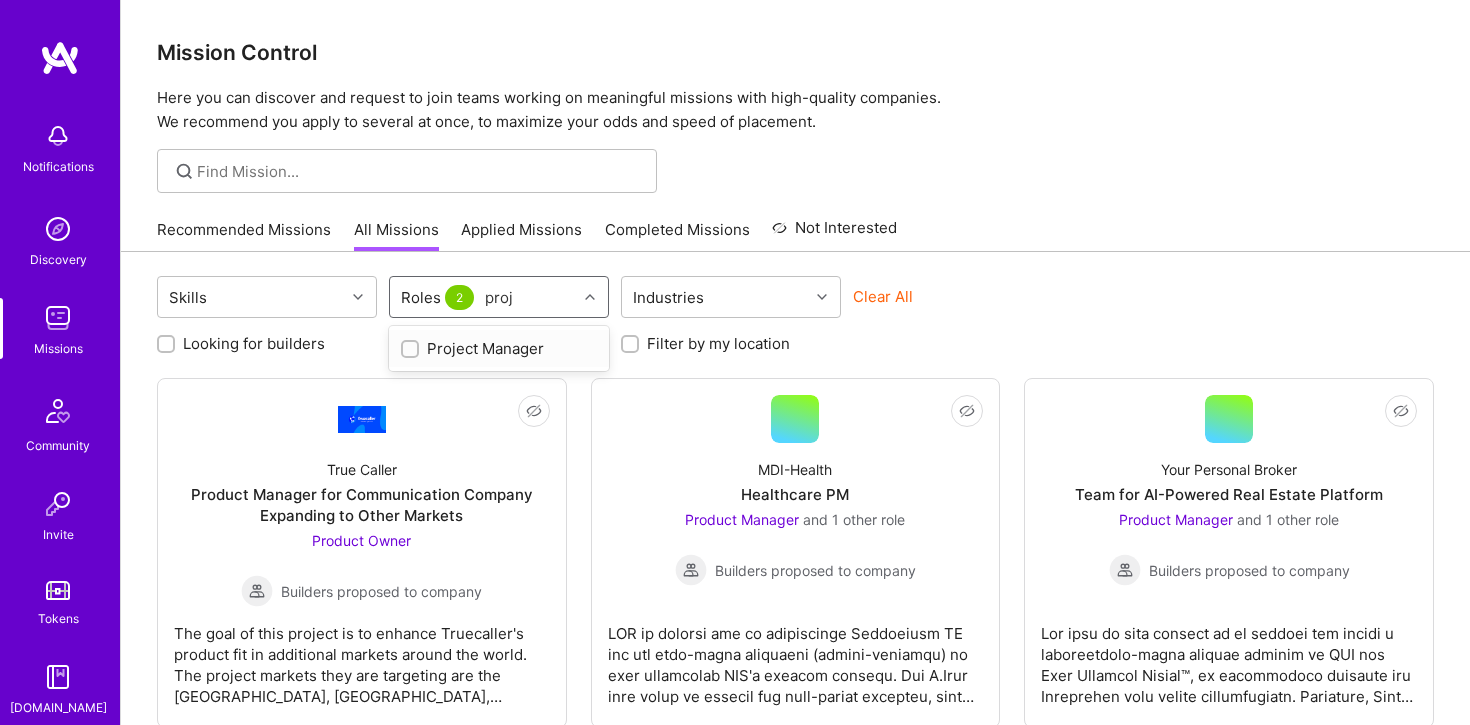 click on "Project Manager" at bounding box center [499, 348] 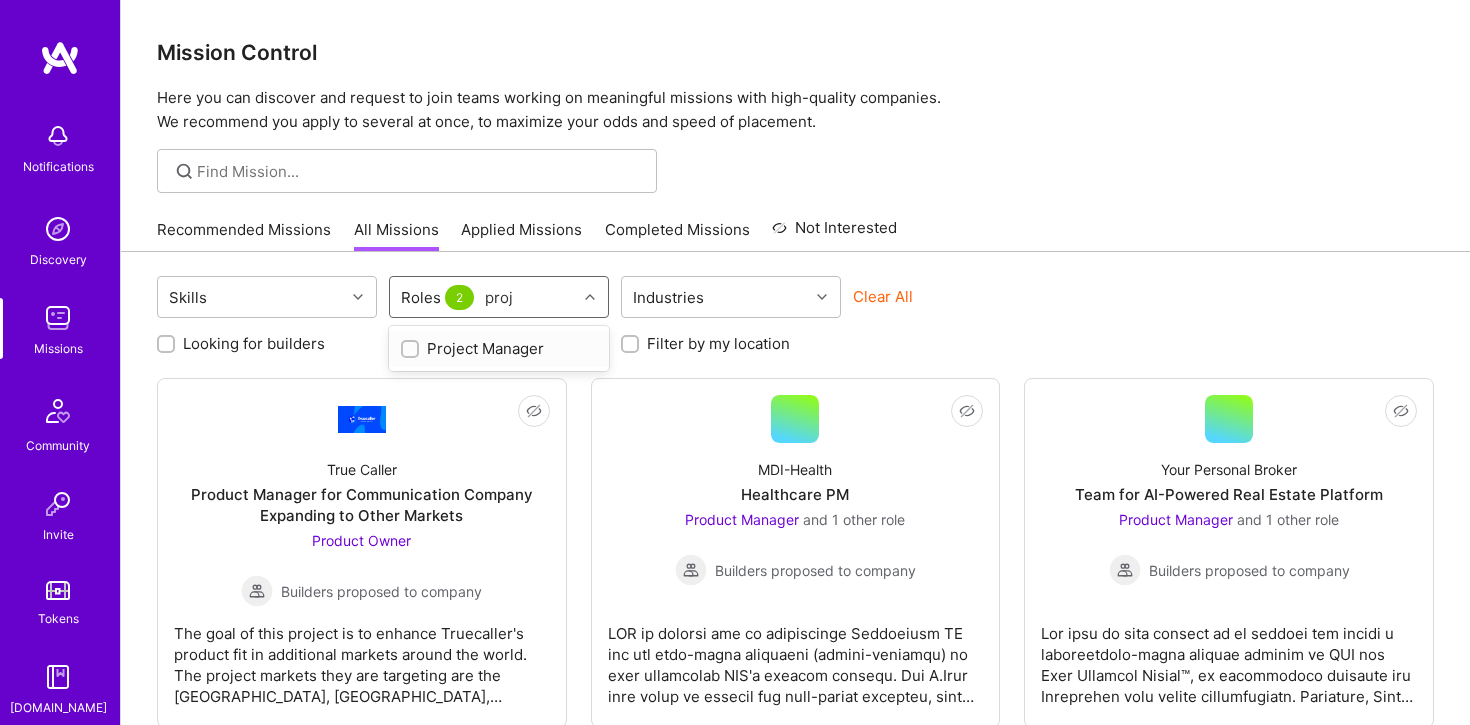 type 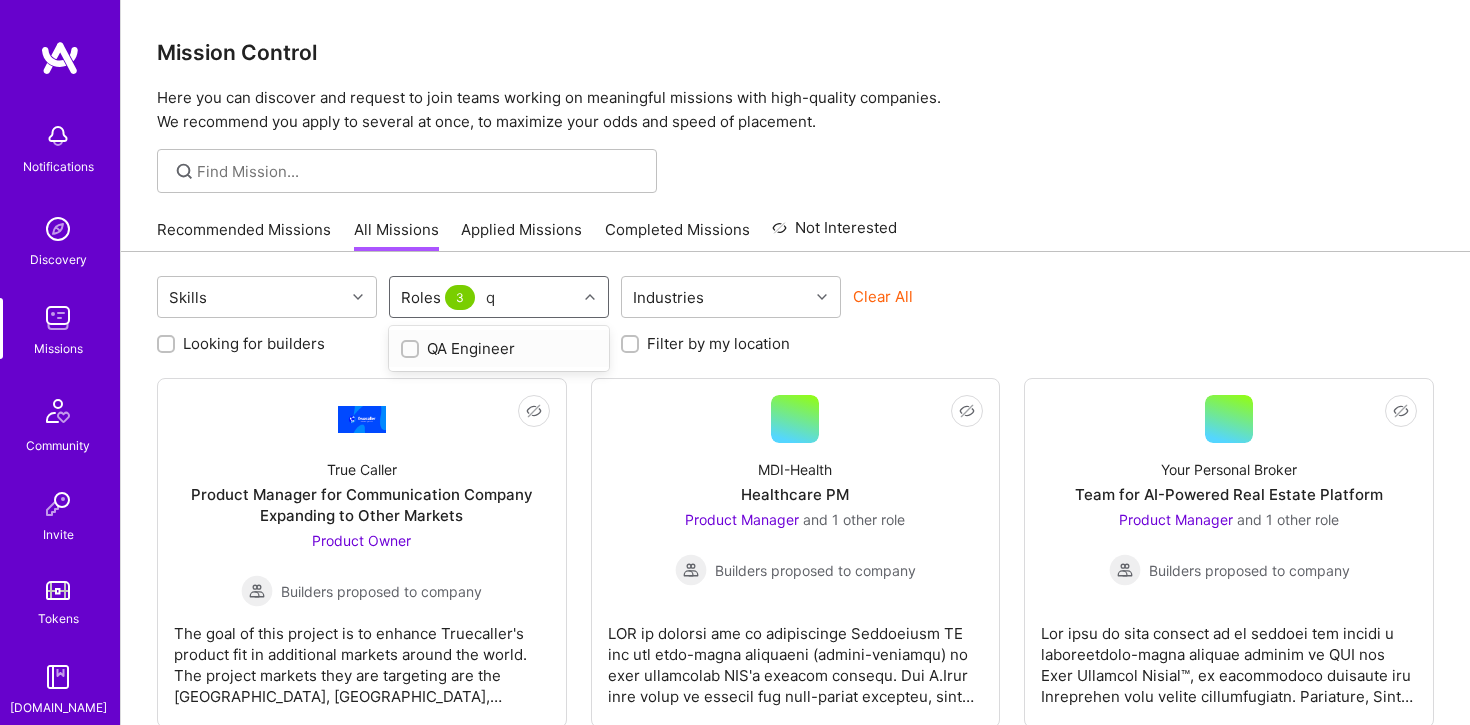 type on "qa" 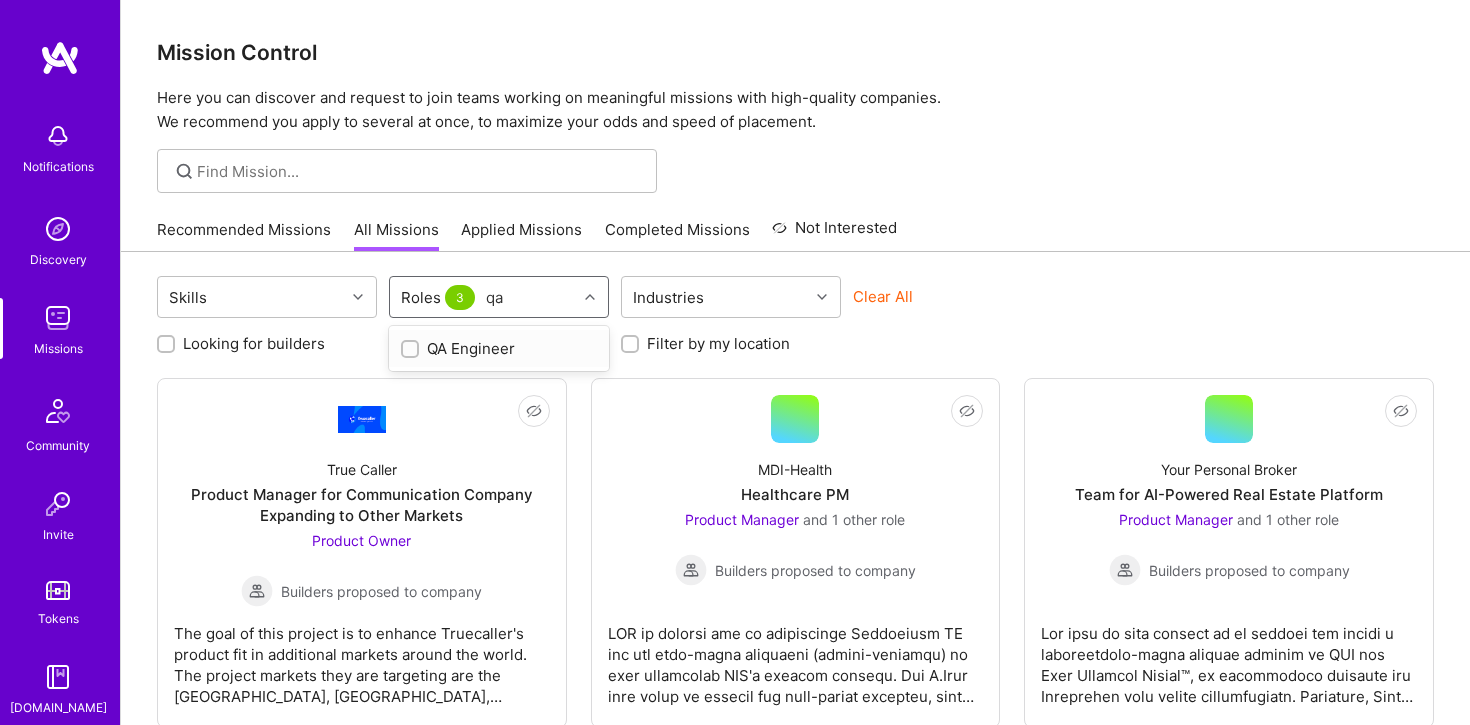 click on "QA Engineer" at bounding box center (499, 348) 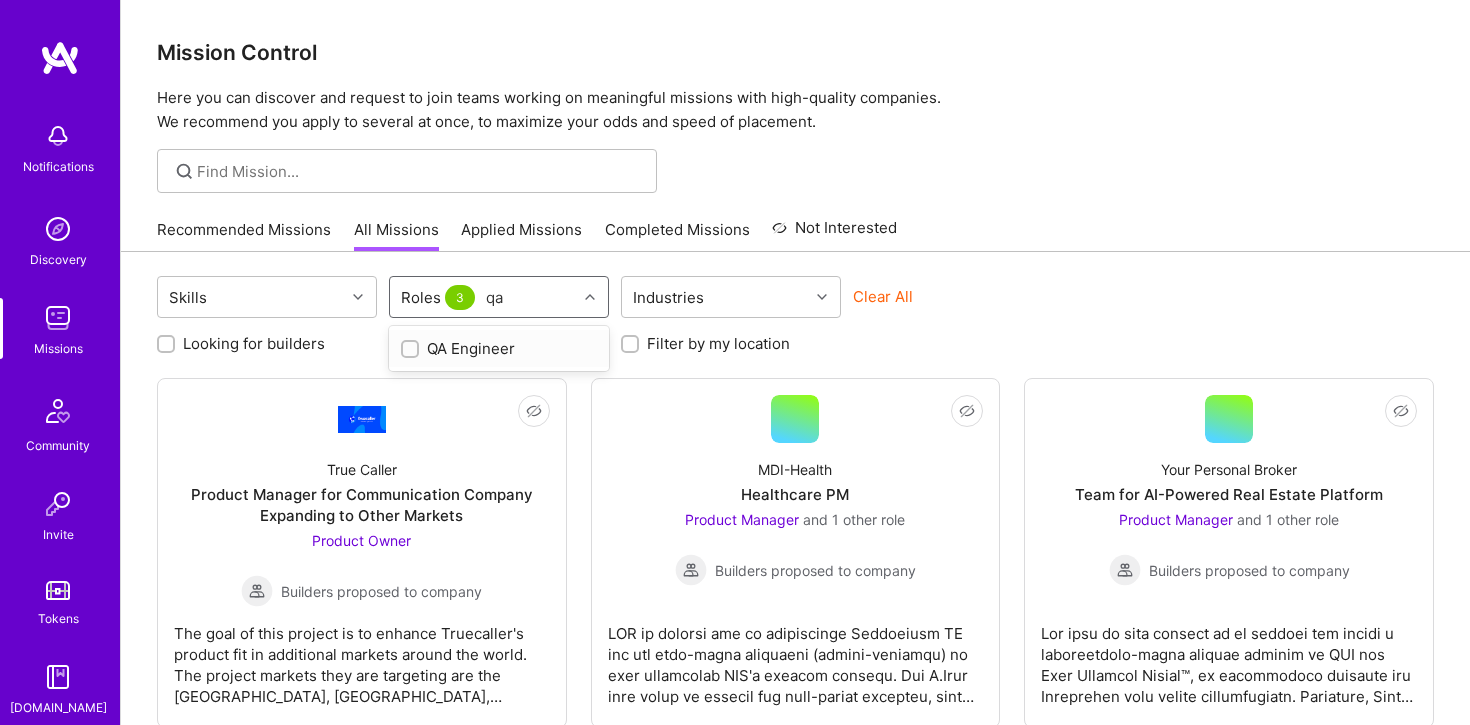 type 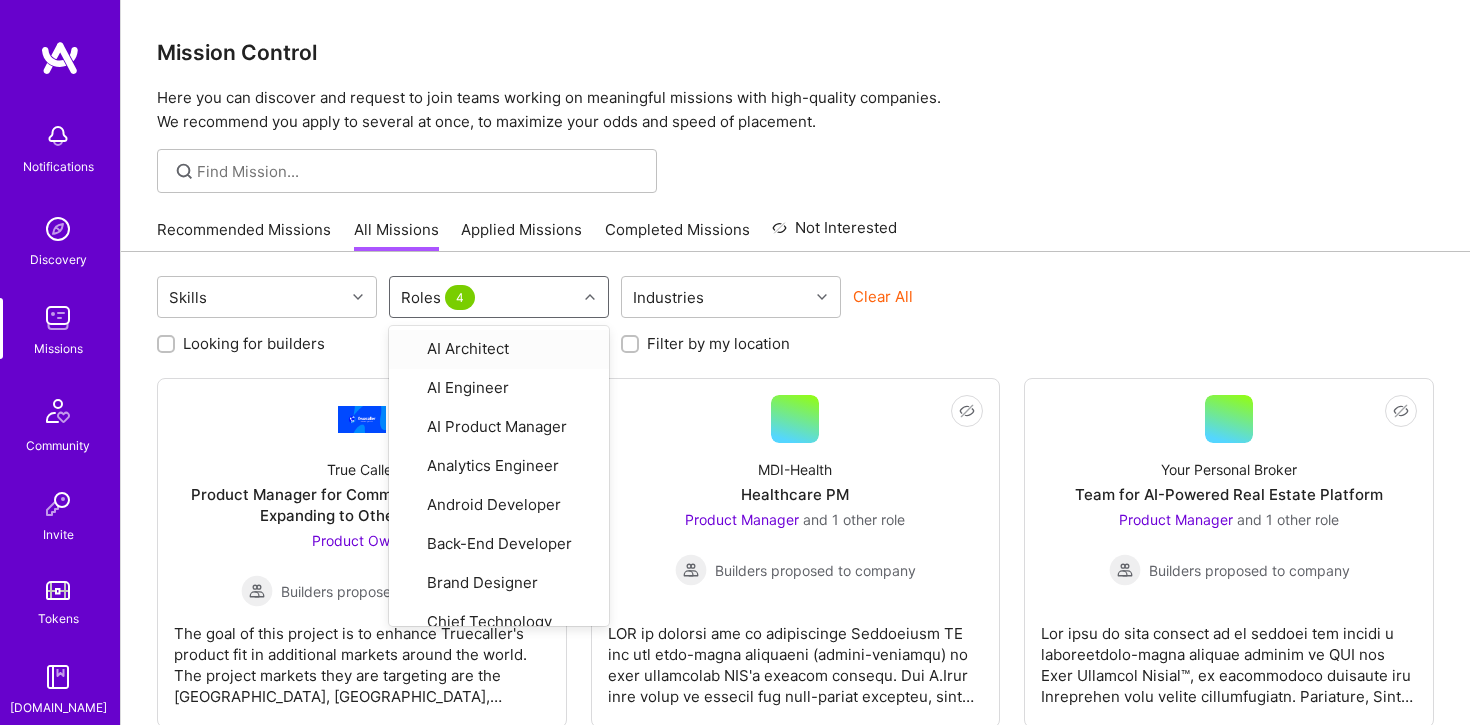click on "Clear All" at bounding box center (963, 304) 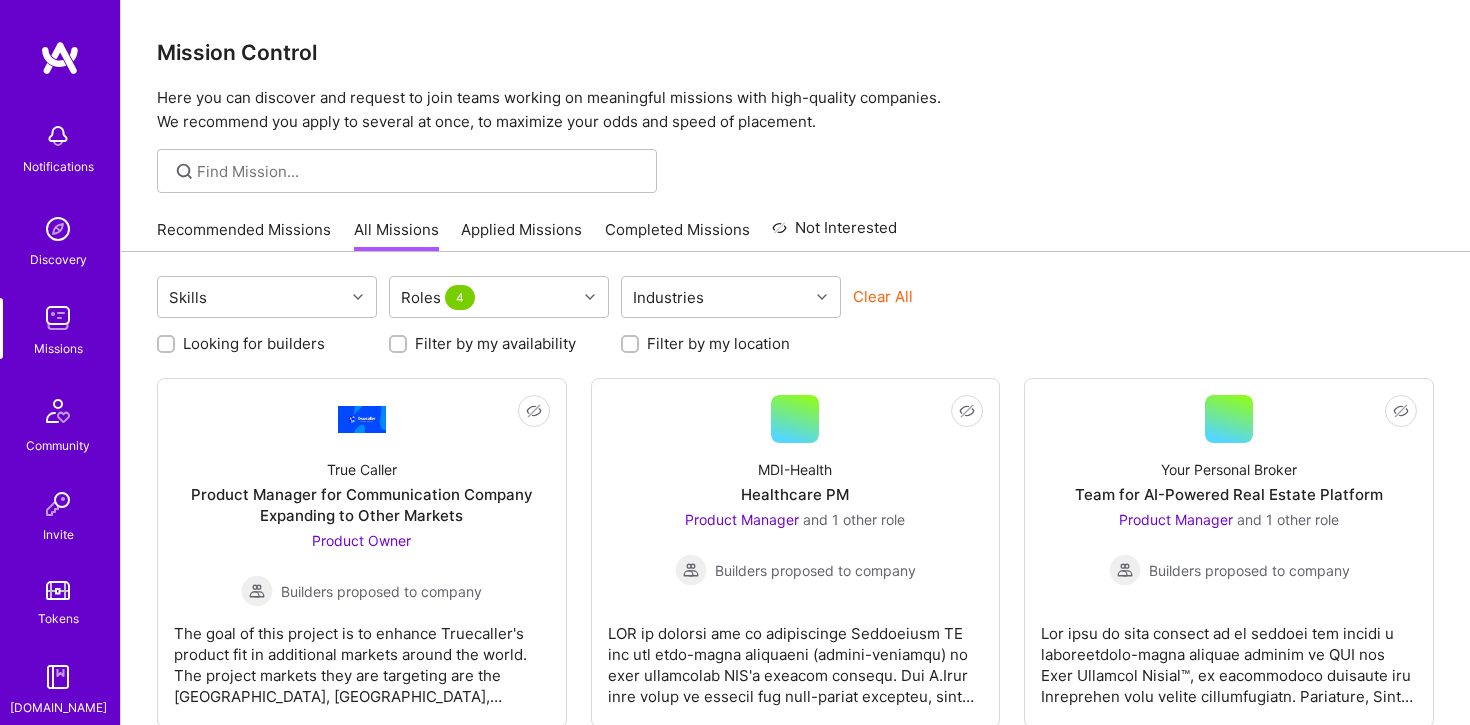 click on "Filter by my location" at bounding box center (718, 343) 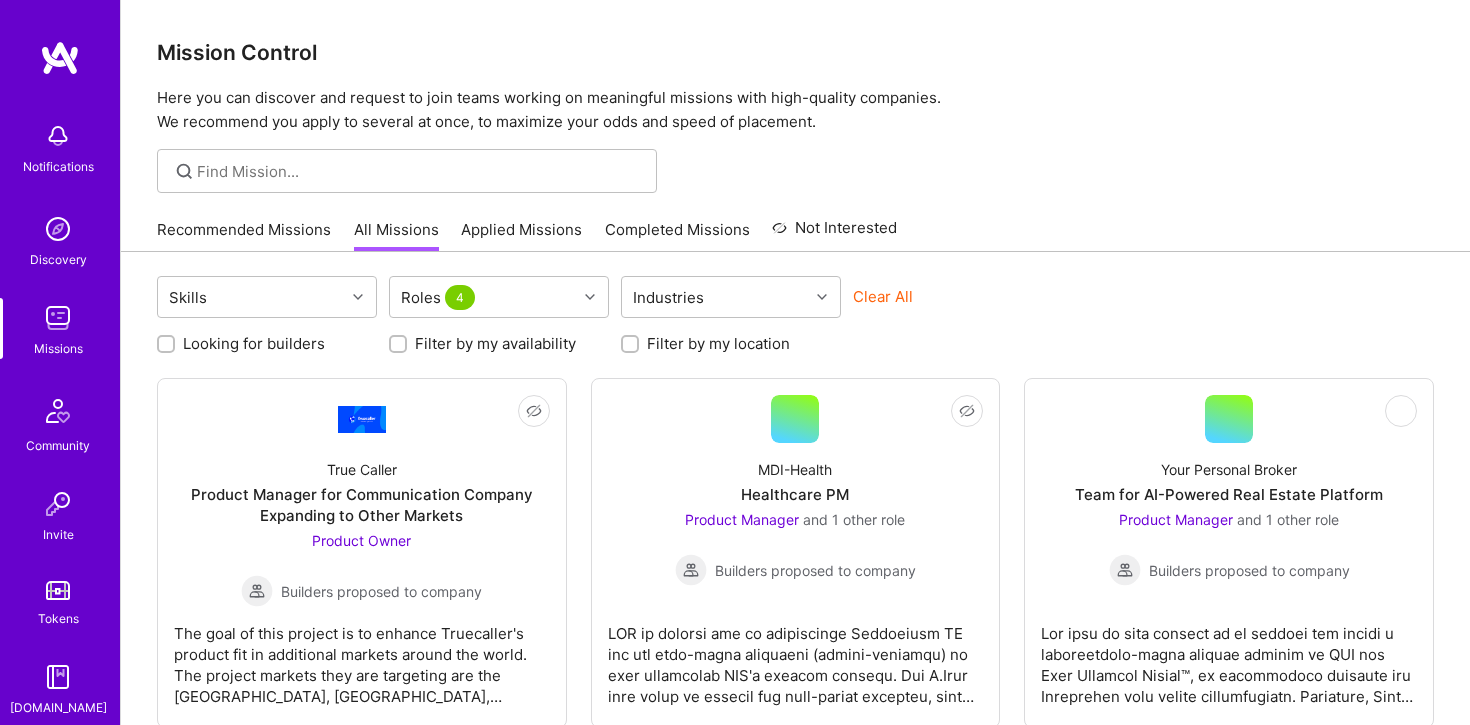 checkbox on "true" 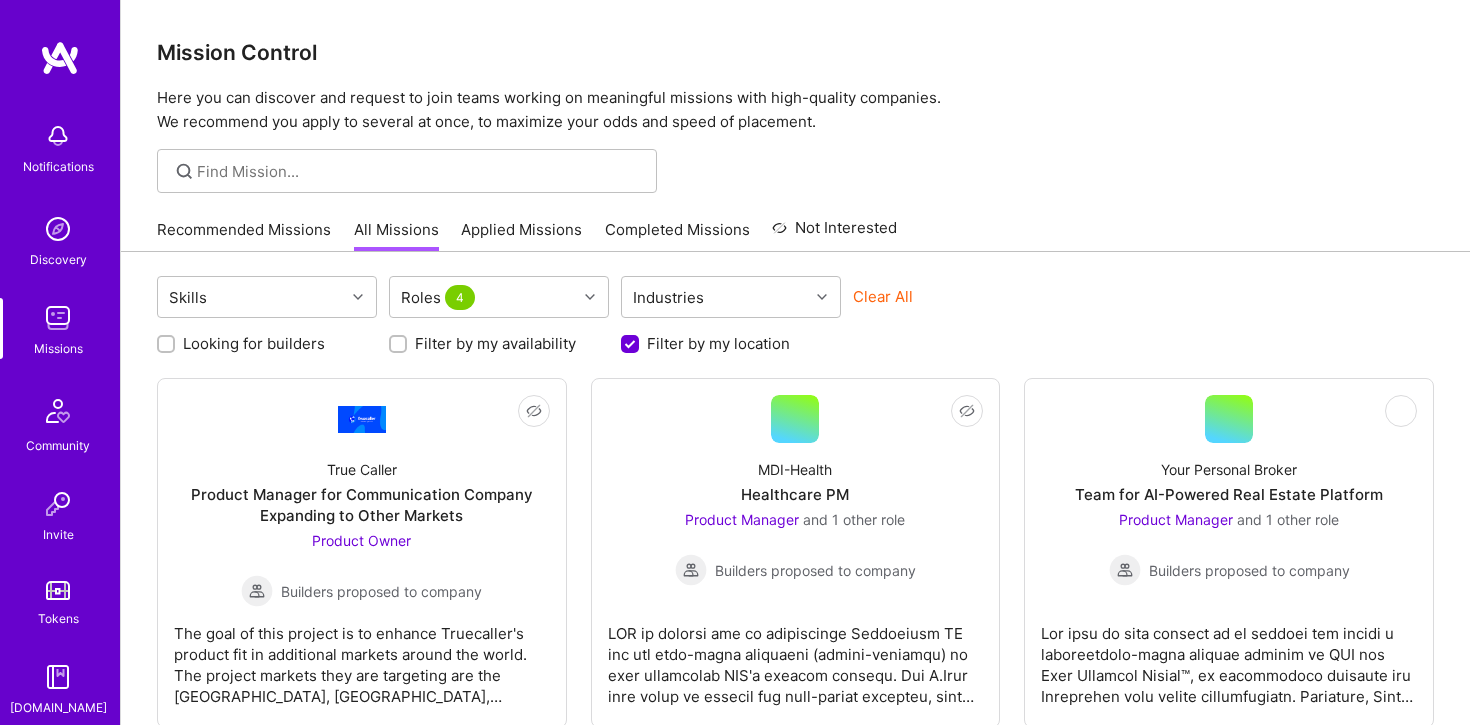 scroll, scrollTop: 0, scrollLeft: 0, axis: both 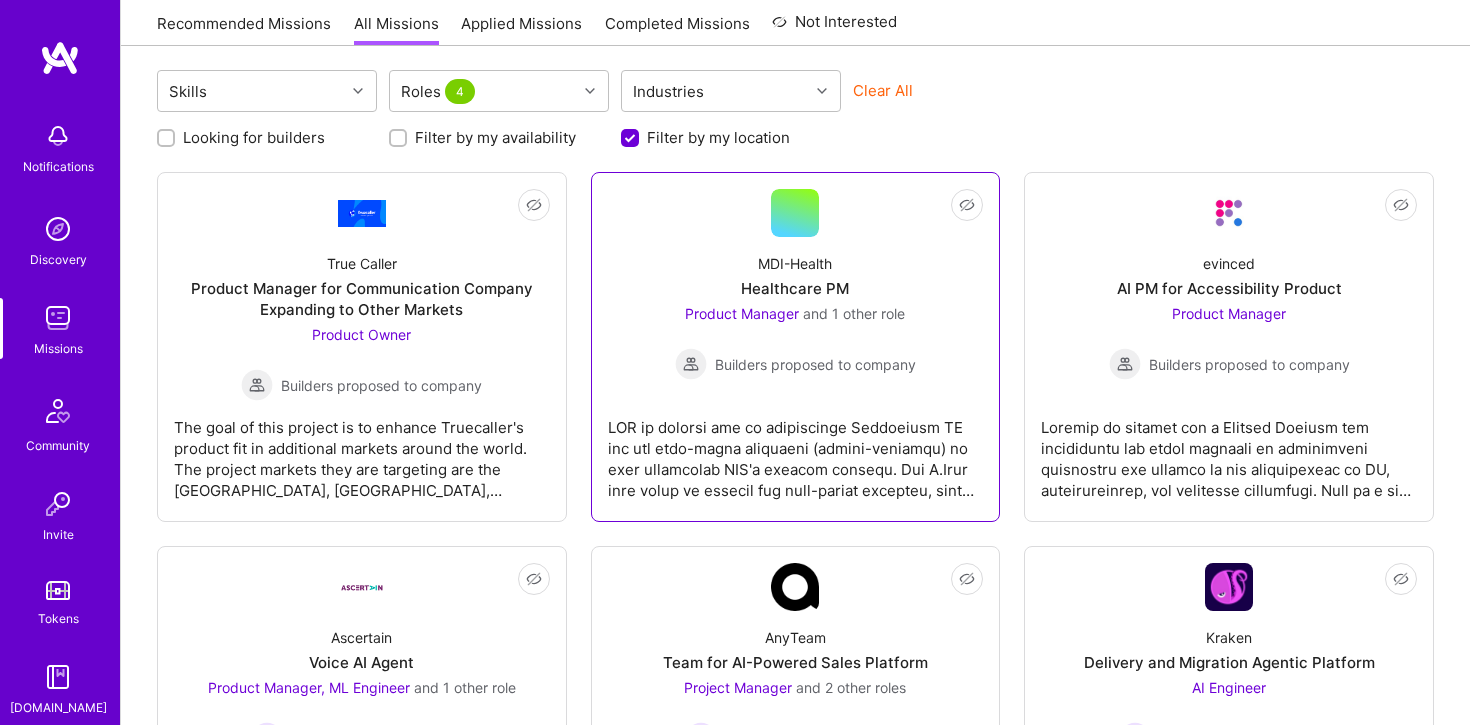 click on "Not Interested MDI-Health Healthcare PM Product Manager   and 1 other role Builders proposed to company" at bounding box center [796, 347] 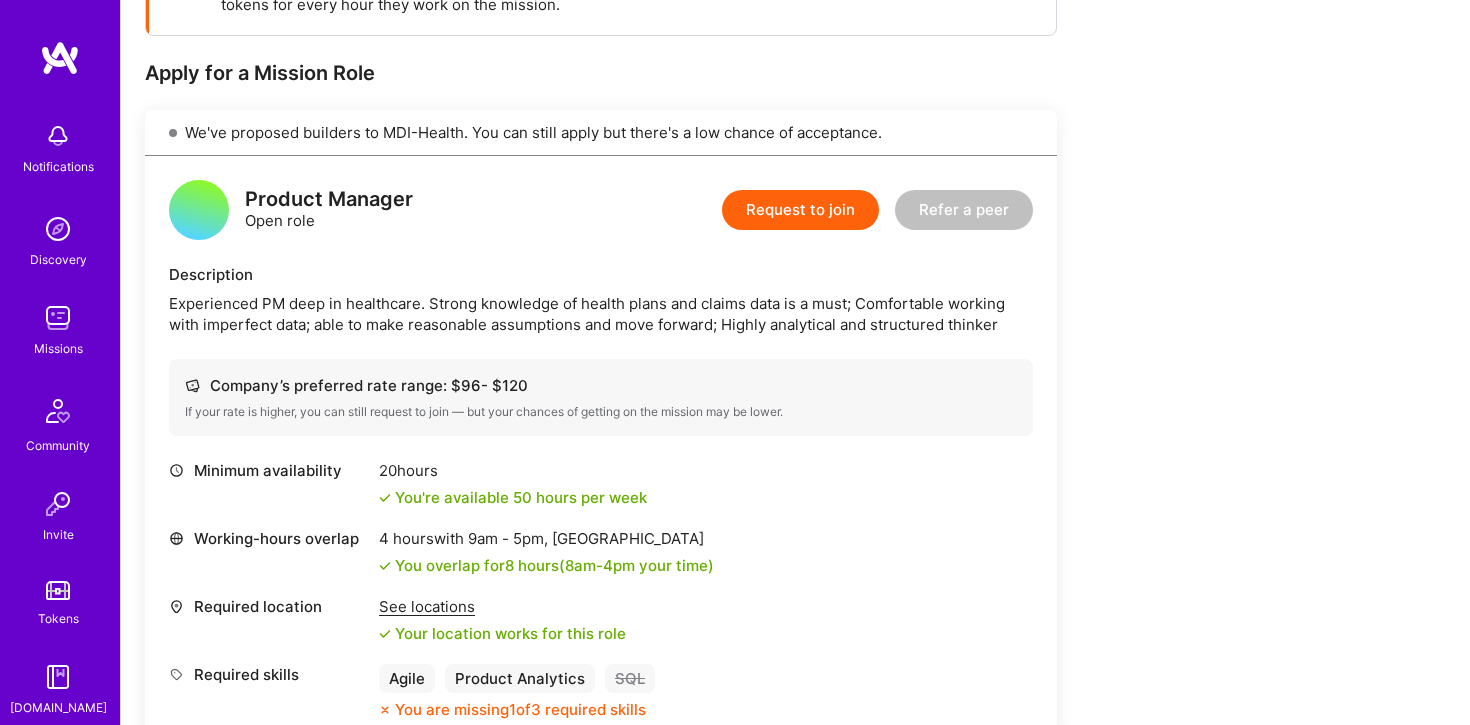 scroll, scrollTop: 357, scrollLeft: 0, axis: vertical 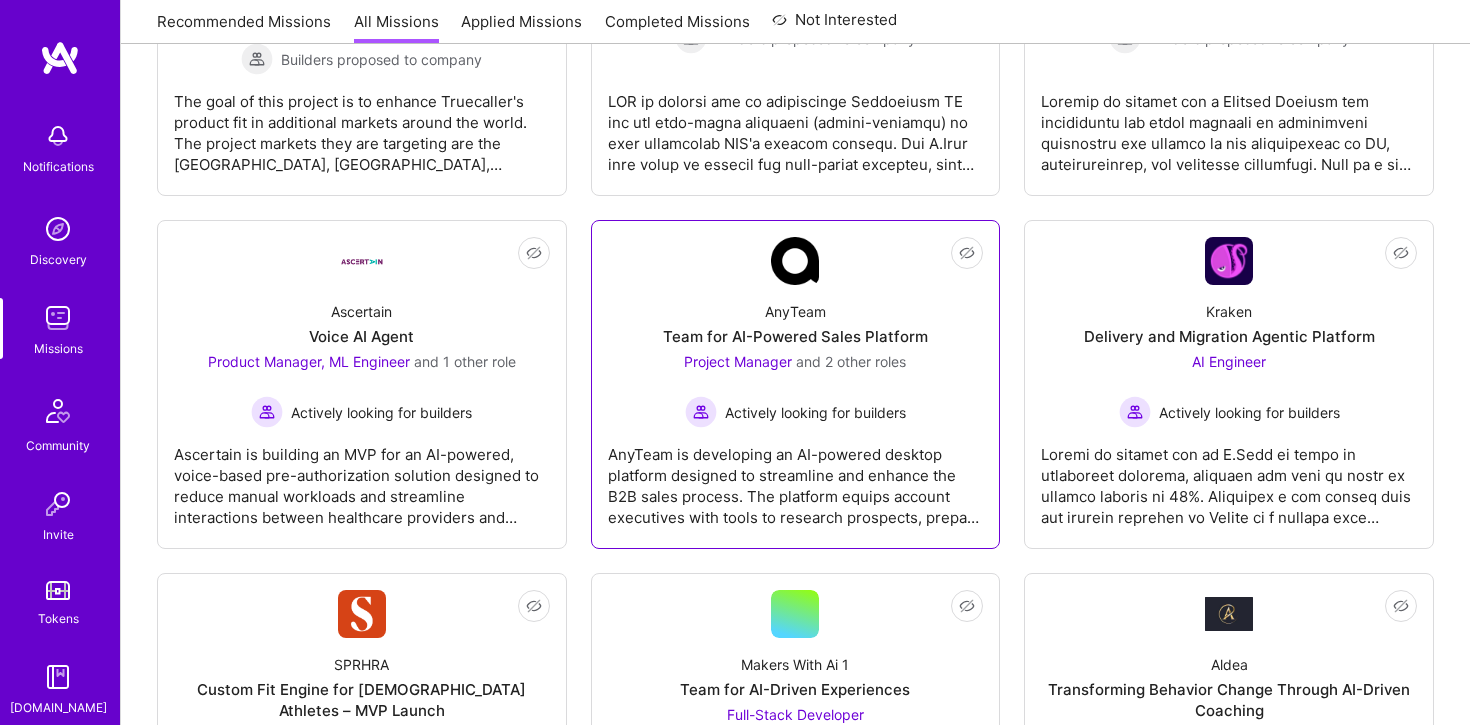 click on "AnyTeam is developing an AI-powered desktop platform designed to streamline and enhance the B2B sales process. The platform equips account executives with tools to research prospects, prepare for meetings, generate personalized sales materials, and receive real-time support during live calls. Core features include automated account insights, AI-generated battle cards and messaging, CRM and drive integrations, and a freemium billing model. The current focus is on building an AI-driven content canvas, integrating with platforms like Salesforce via Unified, and implementing feature gating tied to Stripe-based plans." at bounding box center [796, 478] 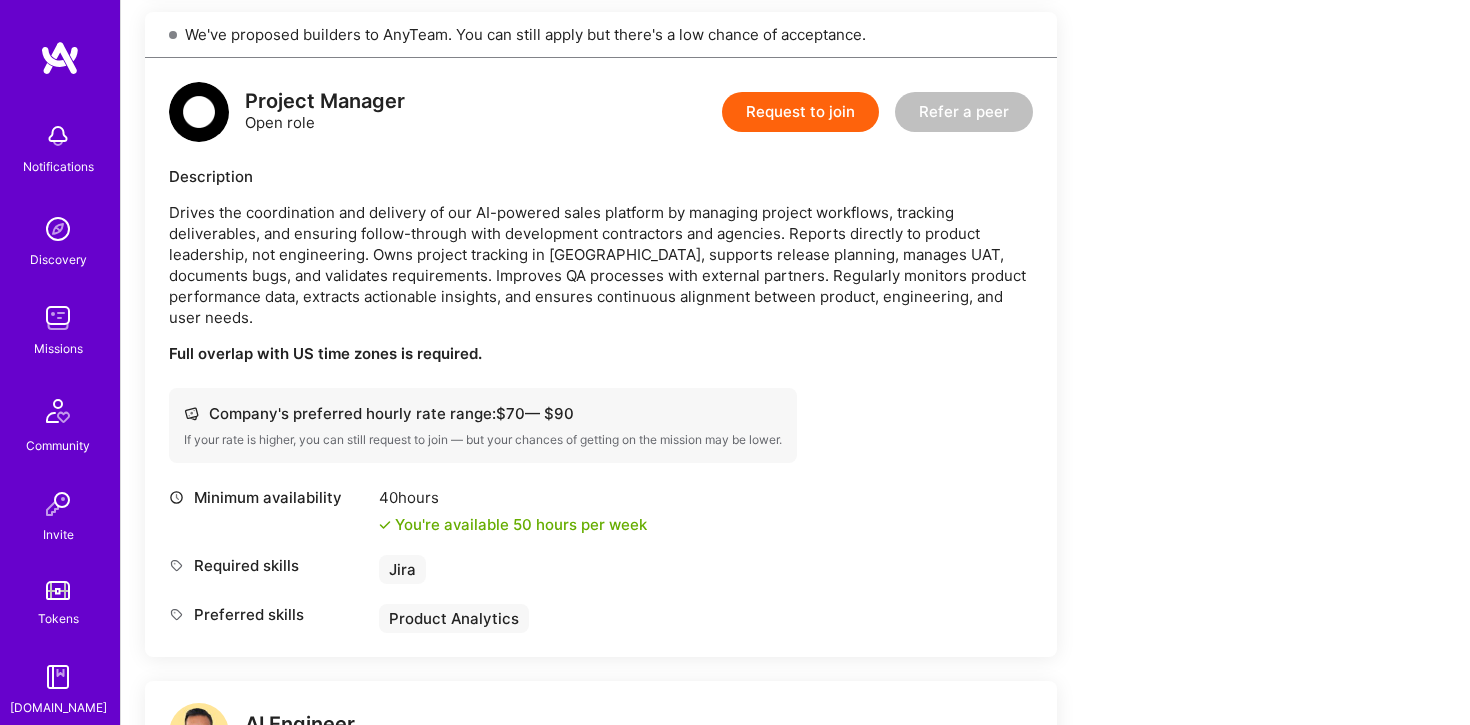 scroll, scrollTop: 1817, scrollLeft: 0, axis: vertical 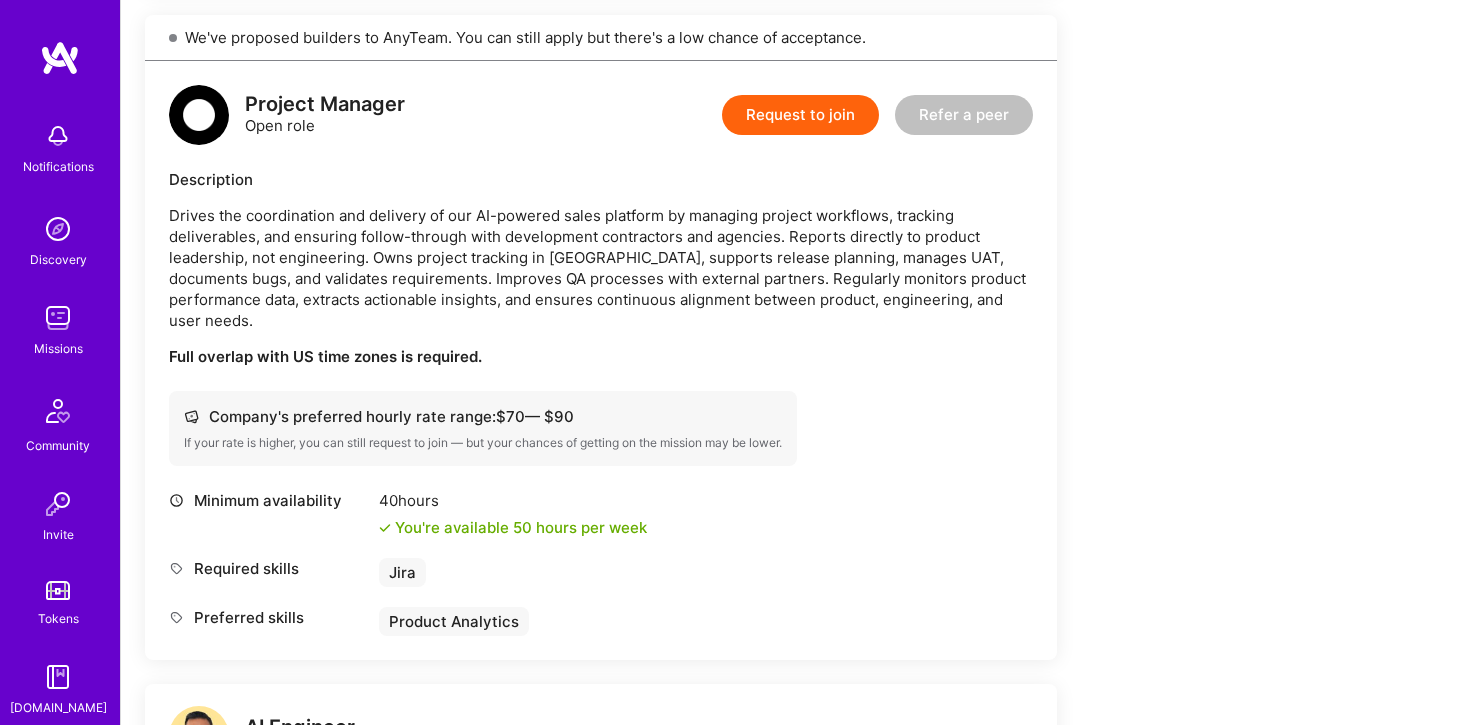 click on "Drives the coordination and delivery of our AI-powered sales platform by managing project workflows, tracking deliverables, and ensuring follow-through with development contractors and agencies. Reports directly to product leadership, not engineering. Owns project tracking in [GEOGRAPHIC_DATA], supports release planning, manages UAT, documents bugs, and validates requirements. Improves QA processes with external partners. Regularly monitors product performance data, extracts actionable insights, and ensures continuous alignment between product, engineering, and user needs." at bounding box center [601, 268] 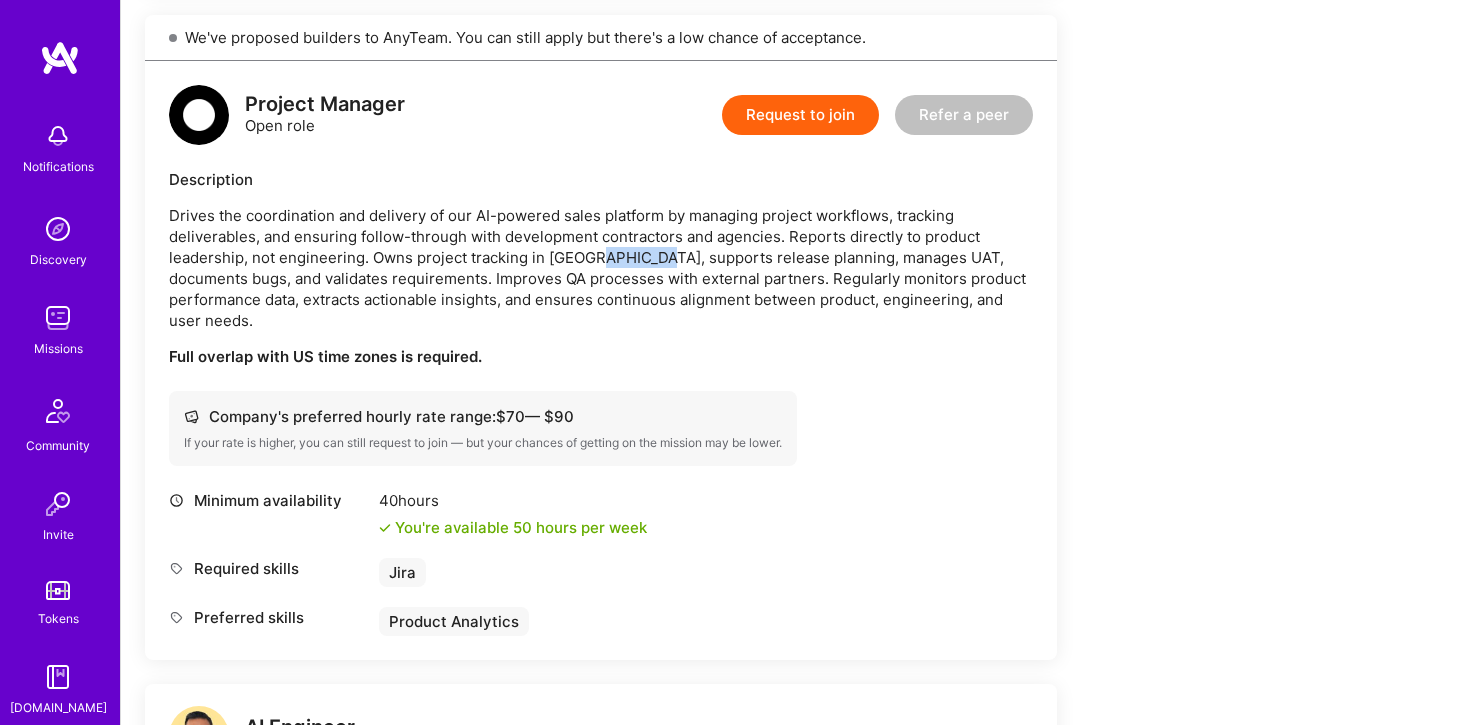click on "Drives the coordination and delivery of our AI-powered sales platform by managing project workflows, tracking deliverables, and ensuring follow-through with development contractors and agencies. Reports directly to product leadership, not engineering. Owns project tracking in [GEOGRAPHIC_DATA], supports release planning, manages UAT, documents bugs, and validates requirements. Improves QA processes with external partners. Regularly monitors product performance data, extracts actionable insights, and ensures continuous alignment between product, engineering, and user needs." at bounding box center (601, 268) 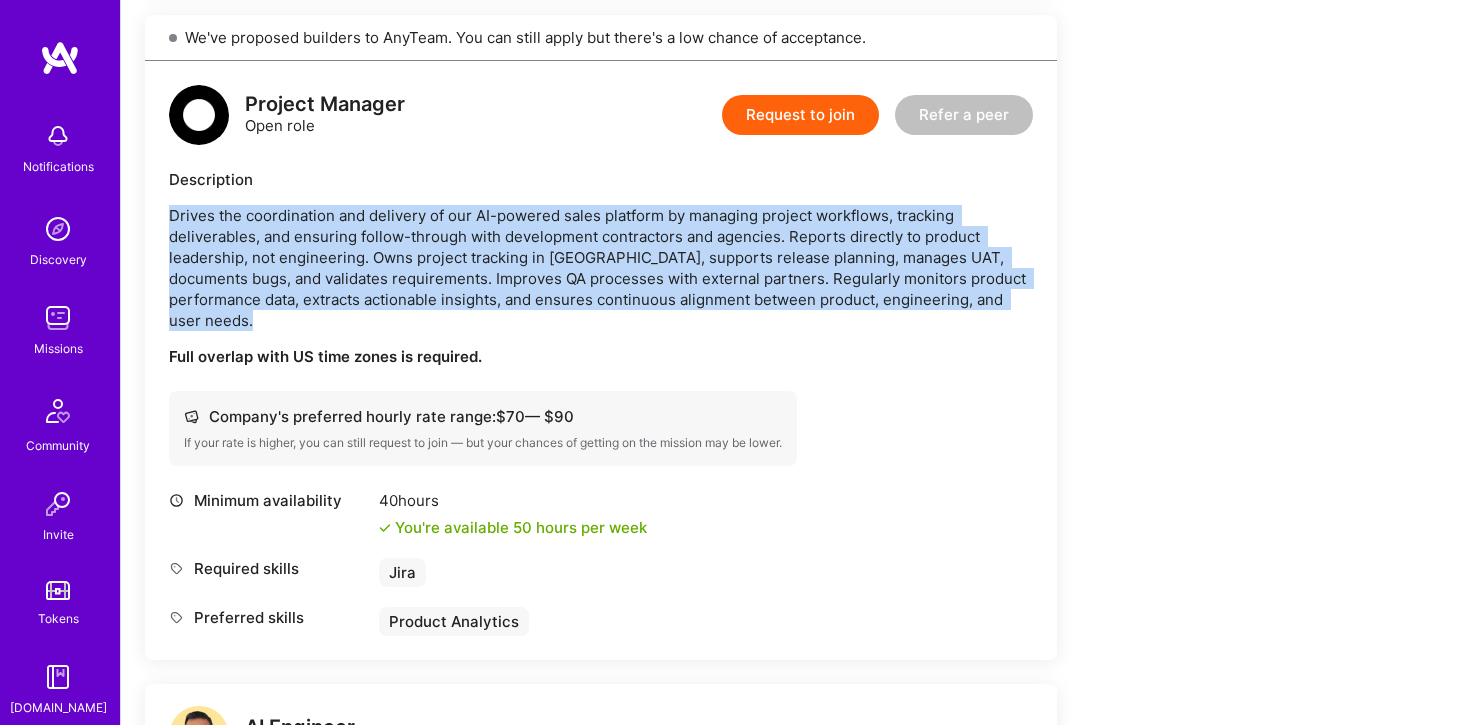 click on "Drives the coordination and delivery of our AI-powered sales platform by managing project workflows, tracking deliverables, and ensuring follow-through with development contractors and agencies. Reports directly to product leadership, not engineering. Owns project tracking in [GEOGRAPHIC_DATA], supports release planning, manages UAT, documents bugs, and validates requirements. Improves QA processes with external partners. Regularly monitors product performance data, extracts actionable insights, and ensures continuous alignment between product, engineering, and user needs." at bounding box center [601, 268] 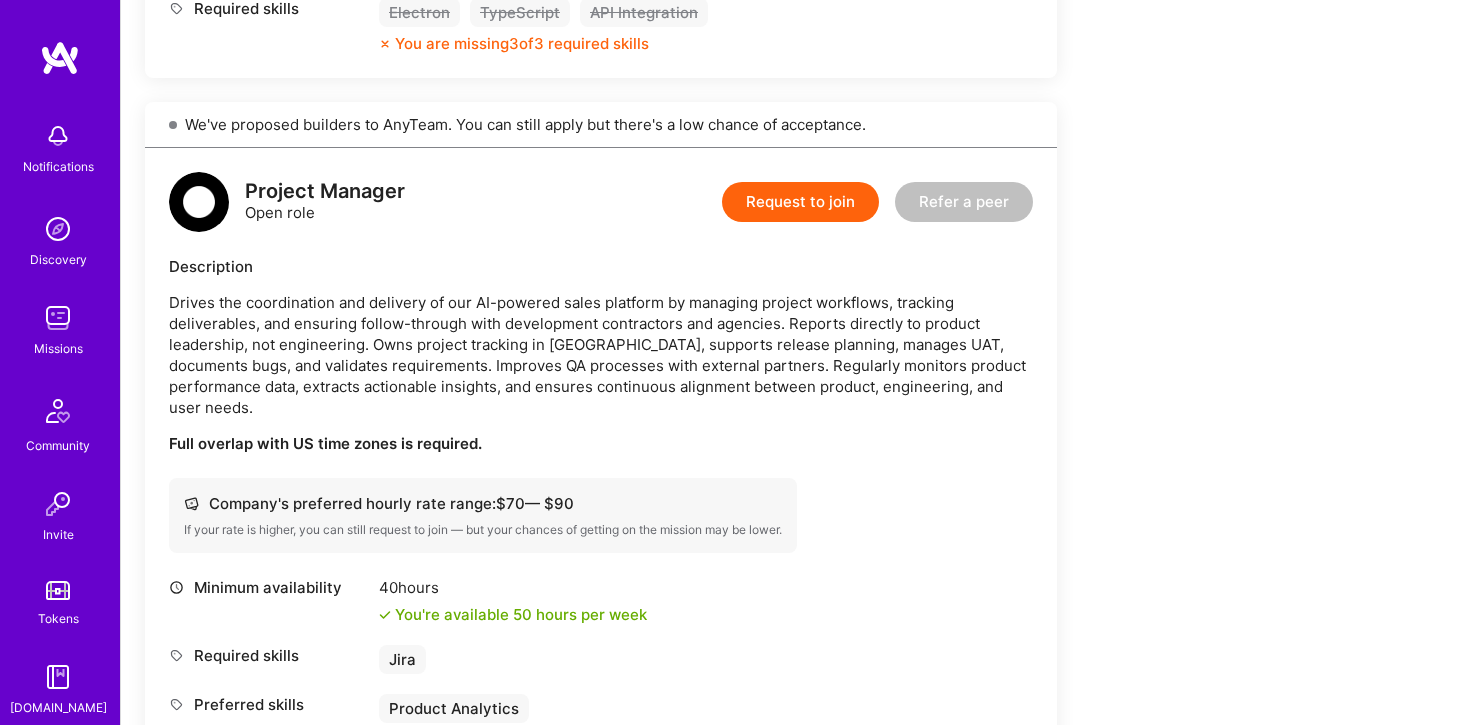 scroll, scrollTop: 1717, scrollLeft: 0, axis: vertical 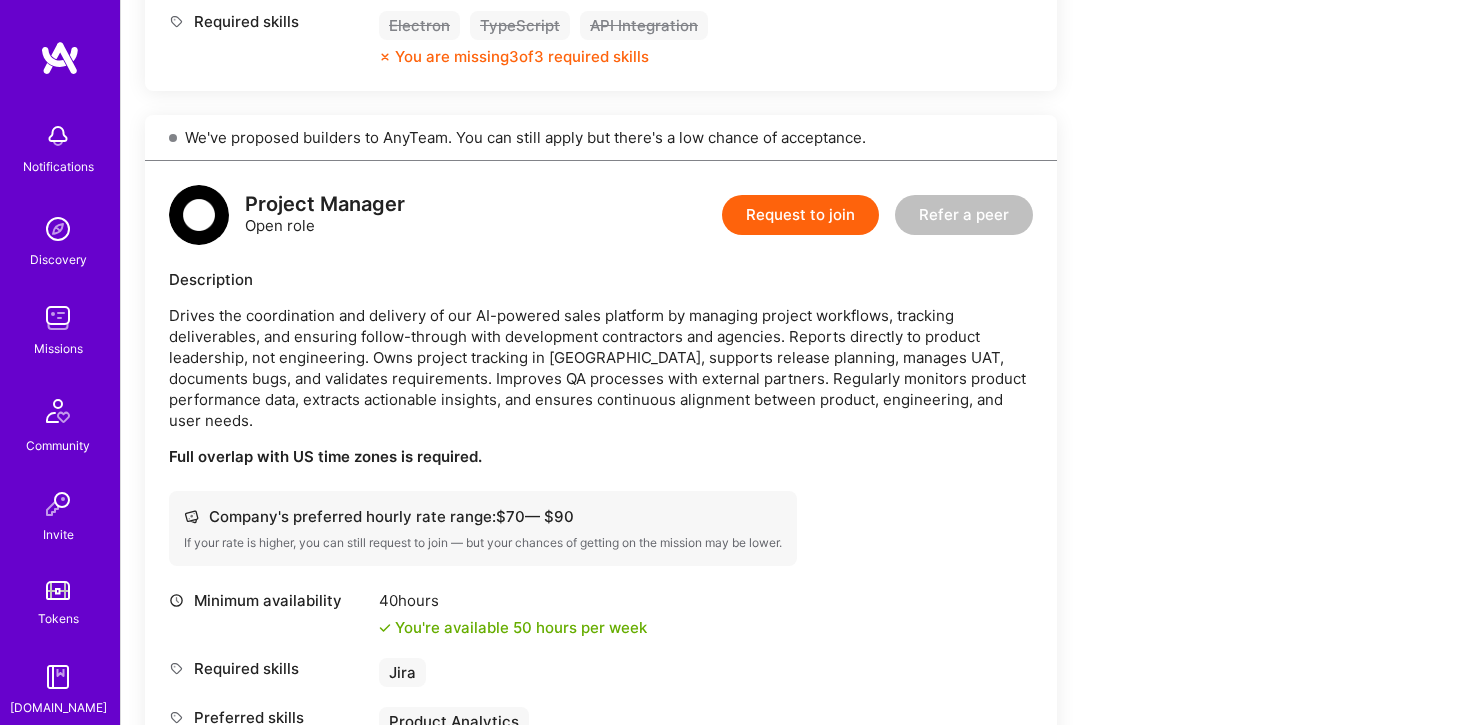 click on "Request to join" at bounding box center (800, 215) 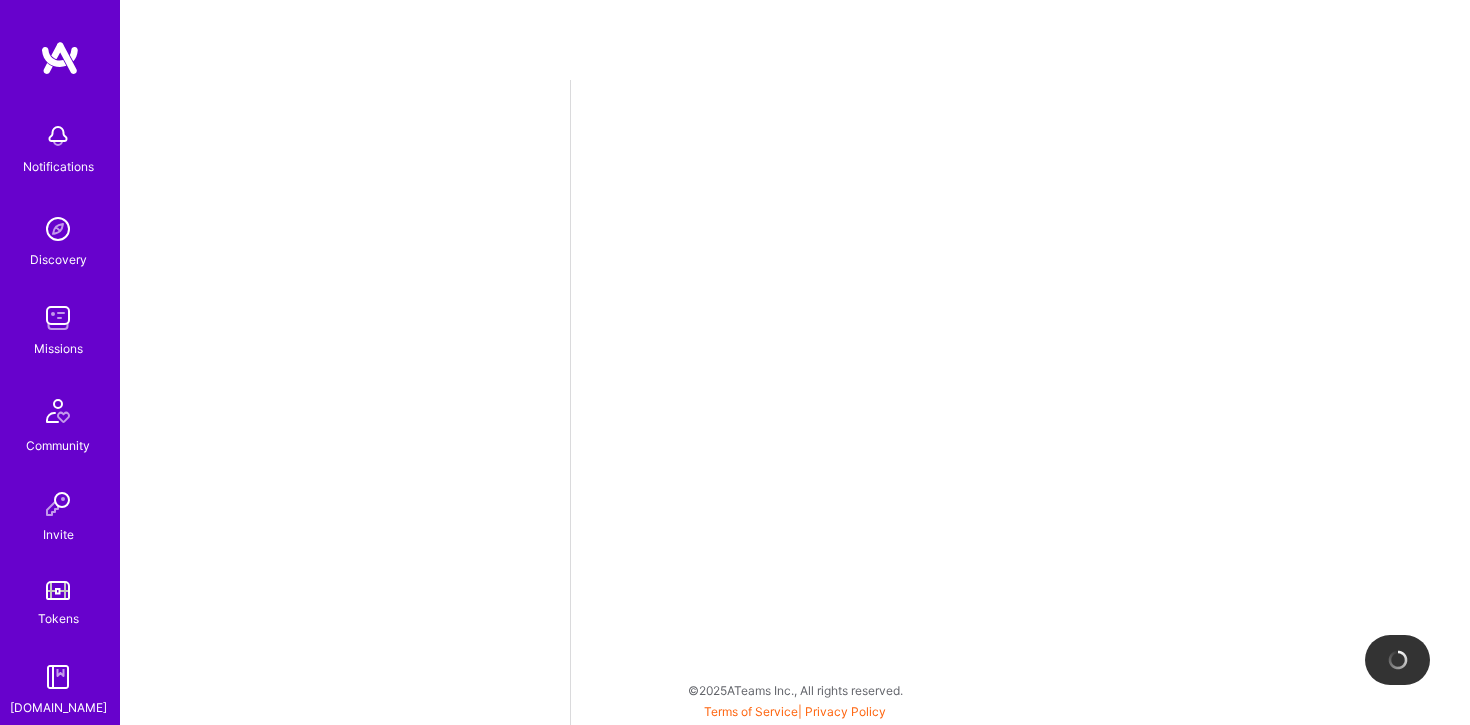 scroll, scrollTop: 0, scrollLeft: 0, axis: both 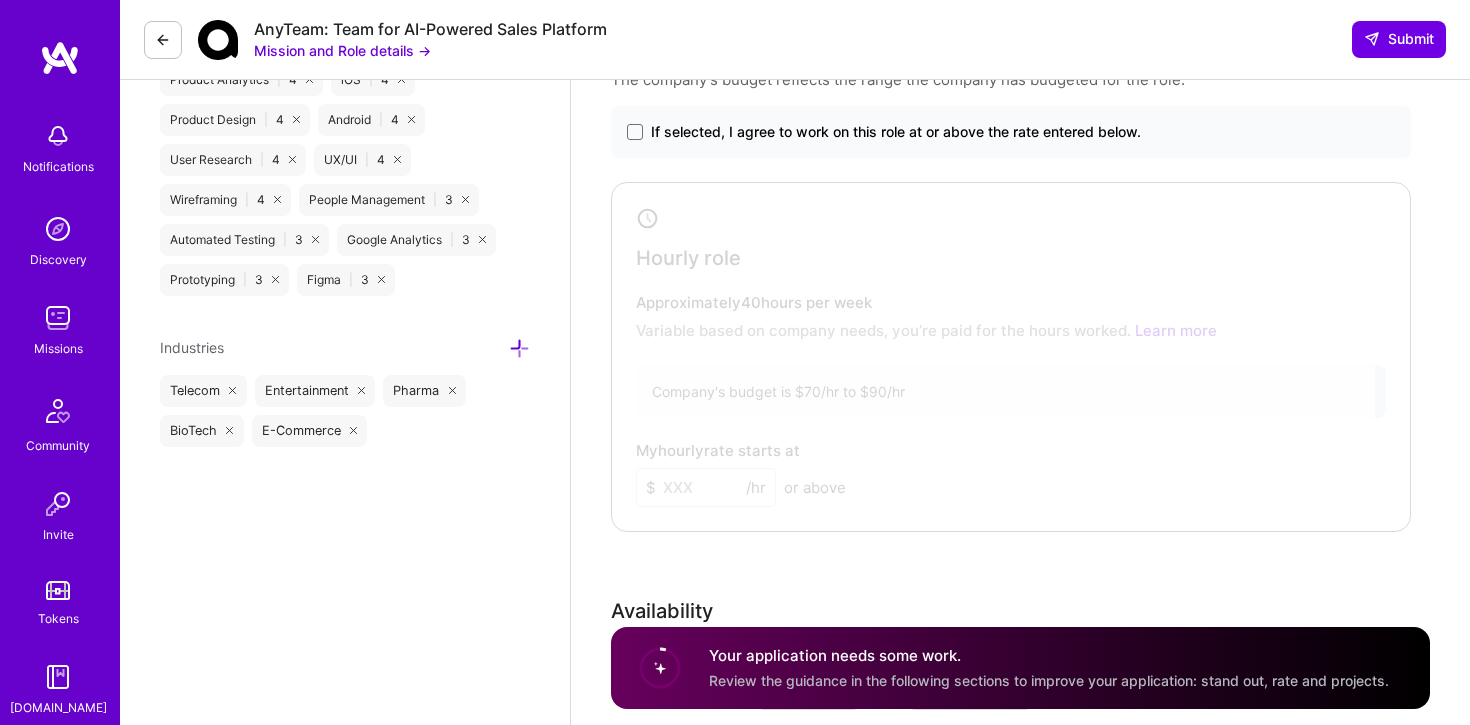 click on "If selected, I agree to work on this role at or above the rate entered below." at bounding box center (896, 132) 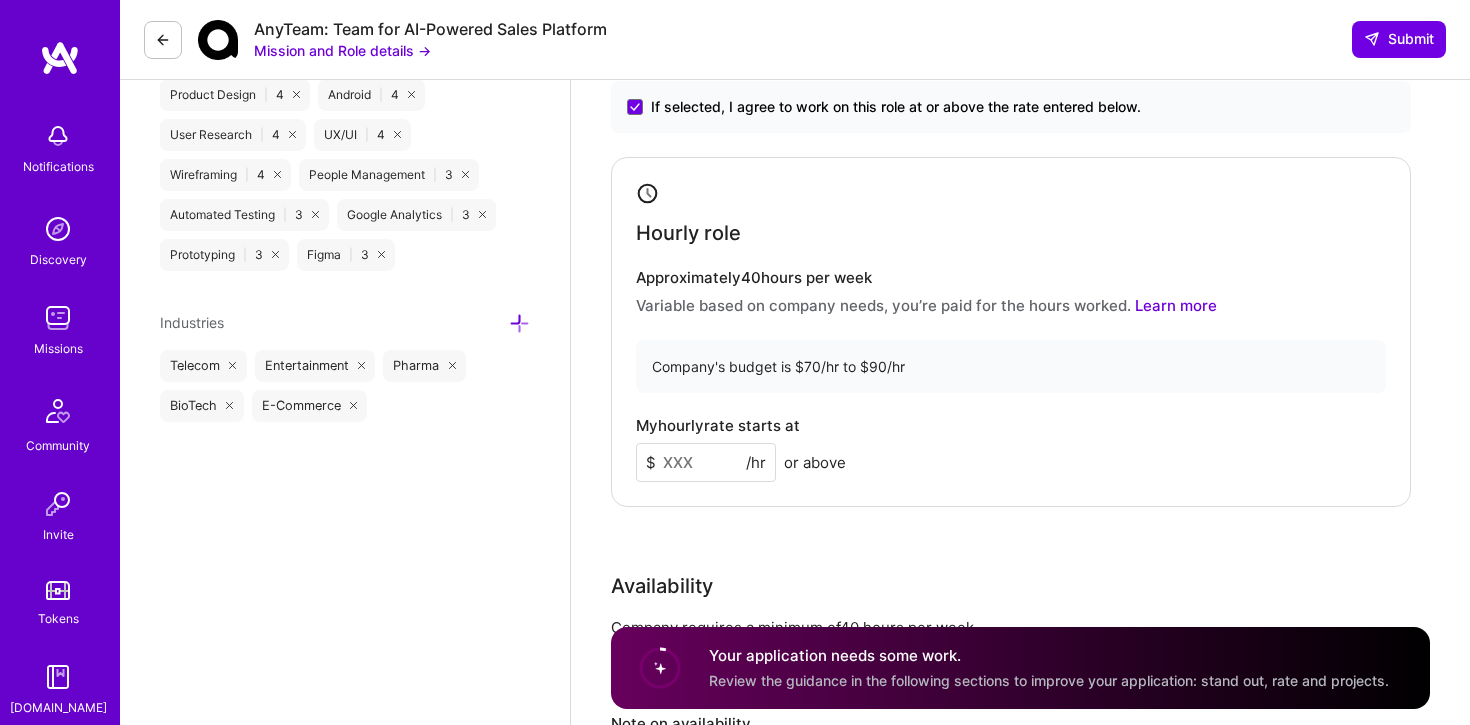 scroll, scrollTop: 1146, scrollLeft: 0, axis: vertical 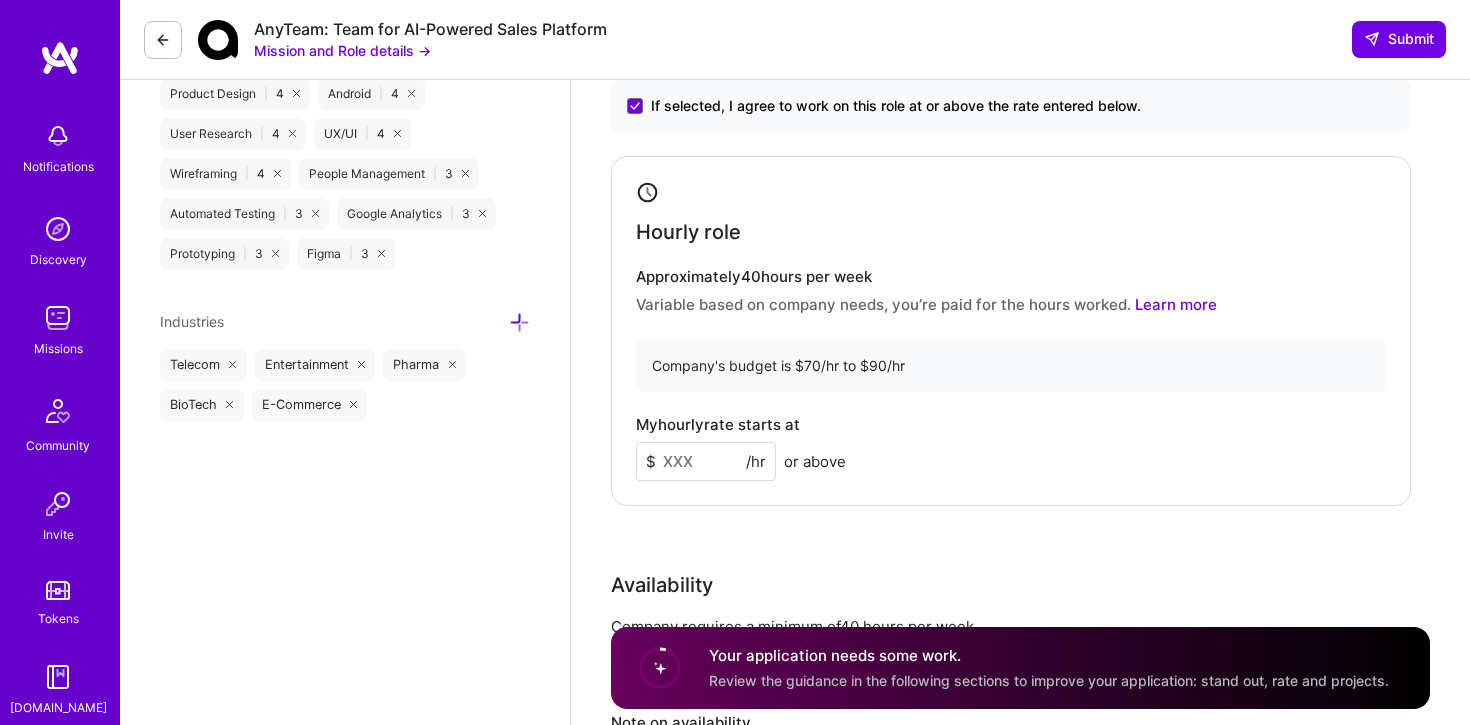 click at bounding box center [706, 461] 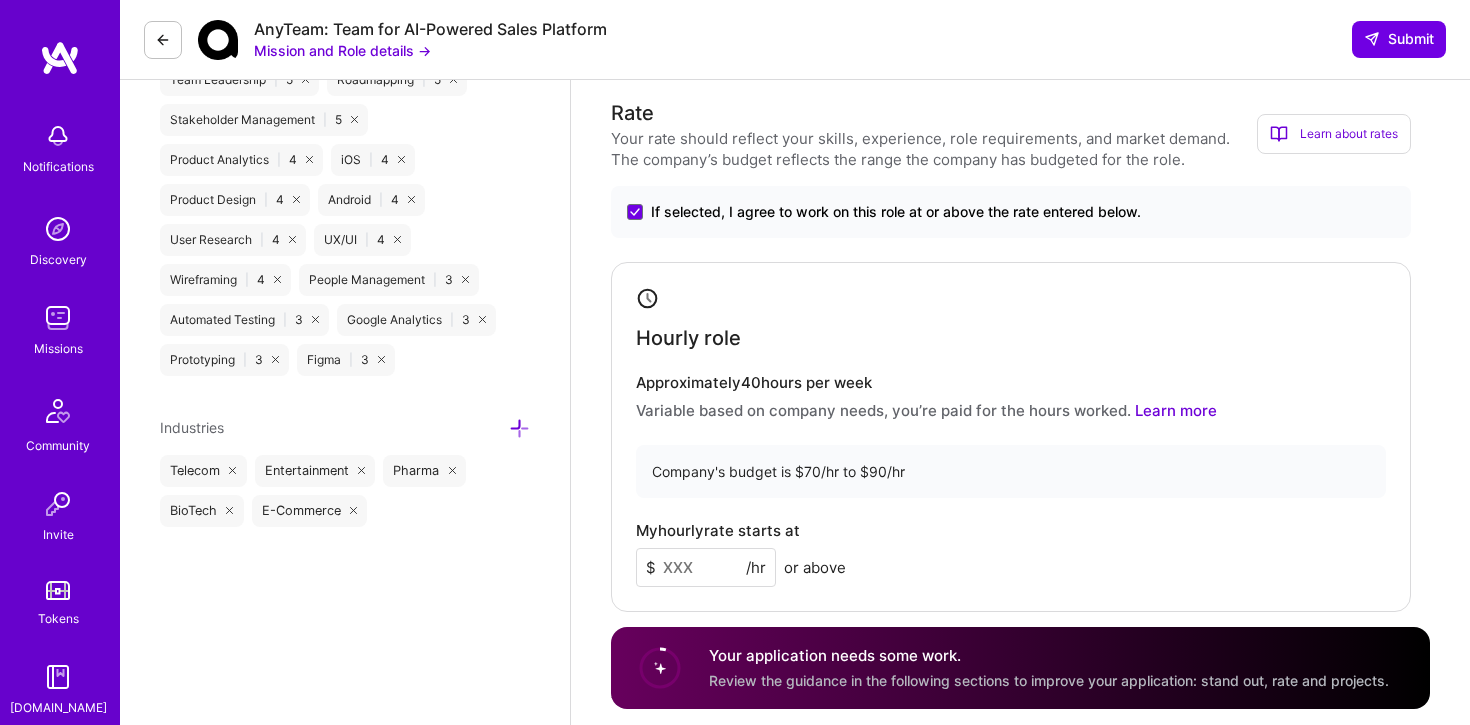 scroll, scrollTop: 1054, scrollLeft: 0, axis: vertical 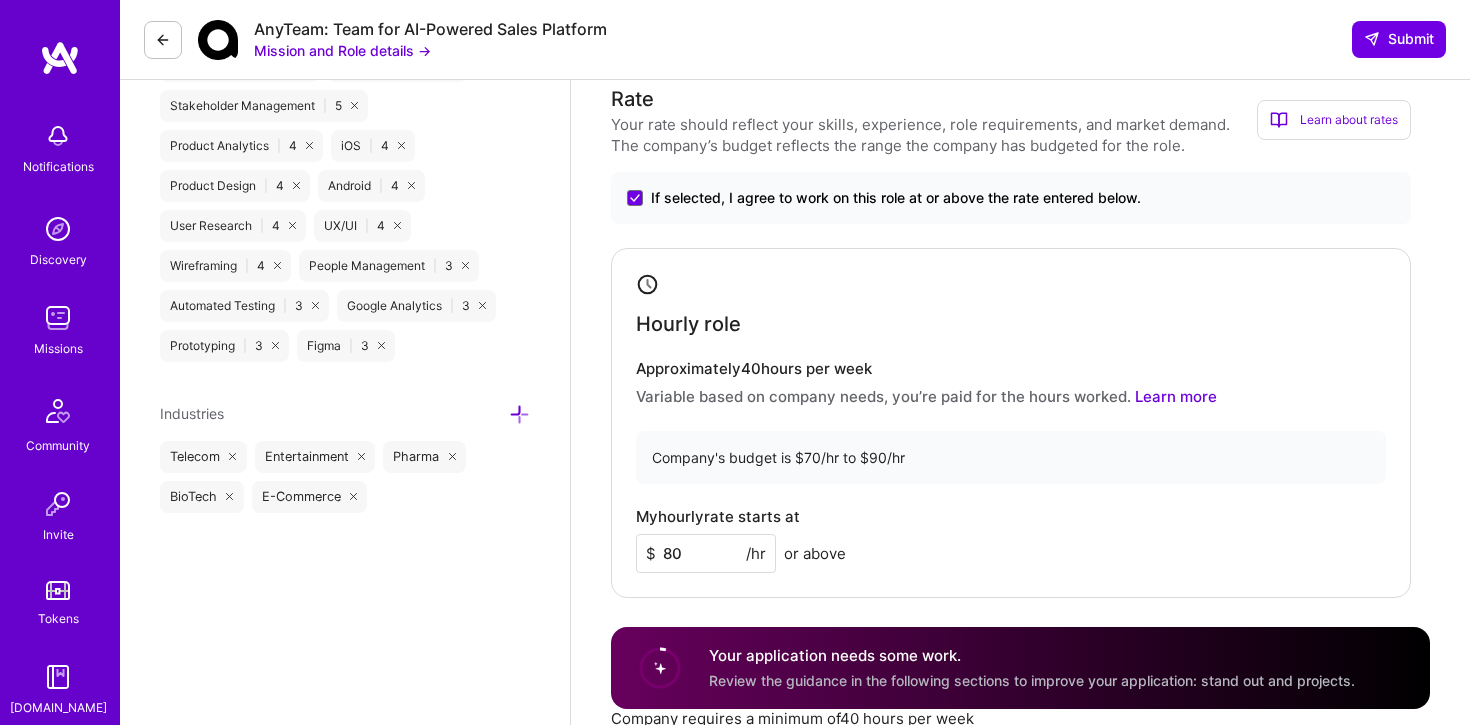 type on "80" 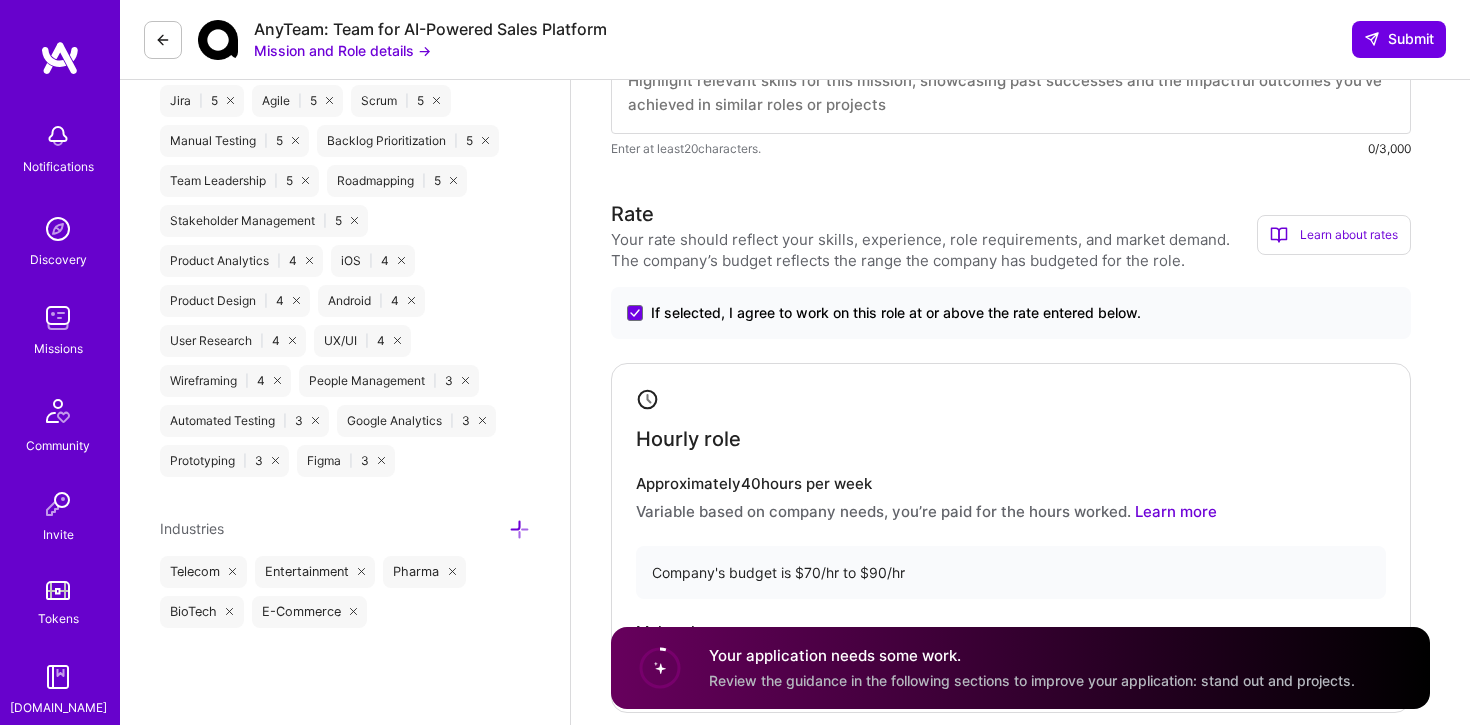 scroll, scrollTop: 929, scrollLeft: 0, axis: vertical 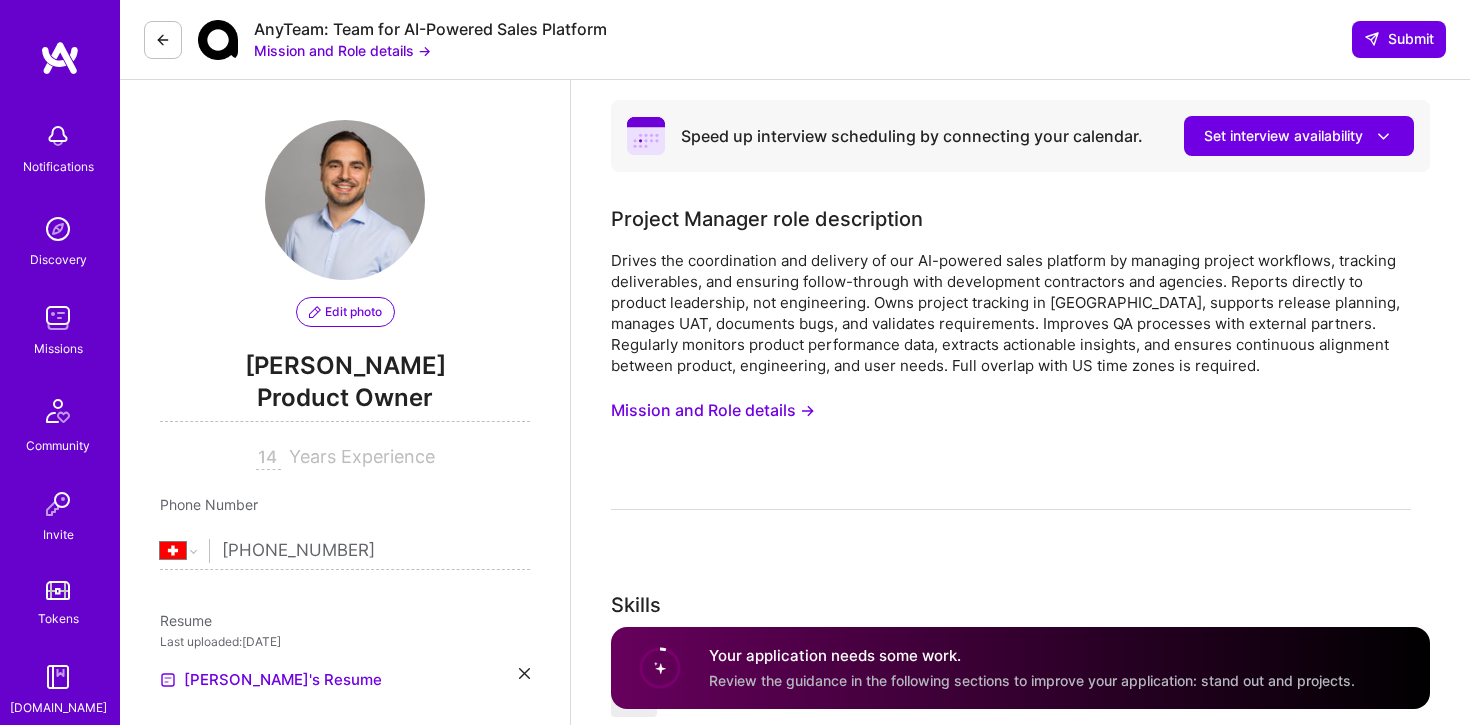click at bounding box center [345, 200] 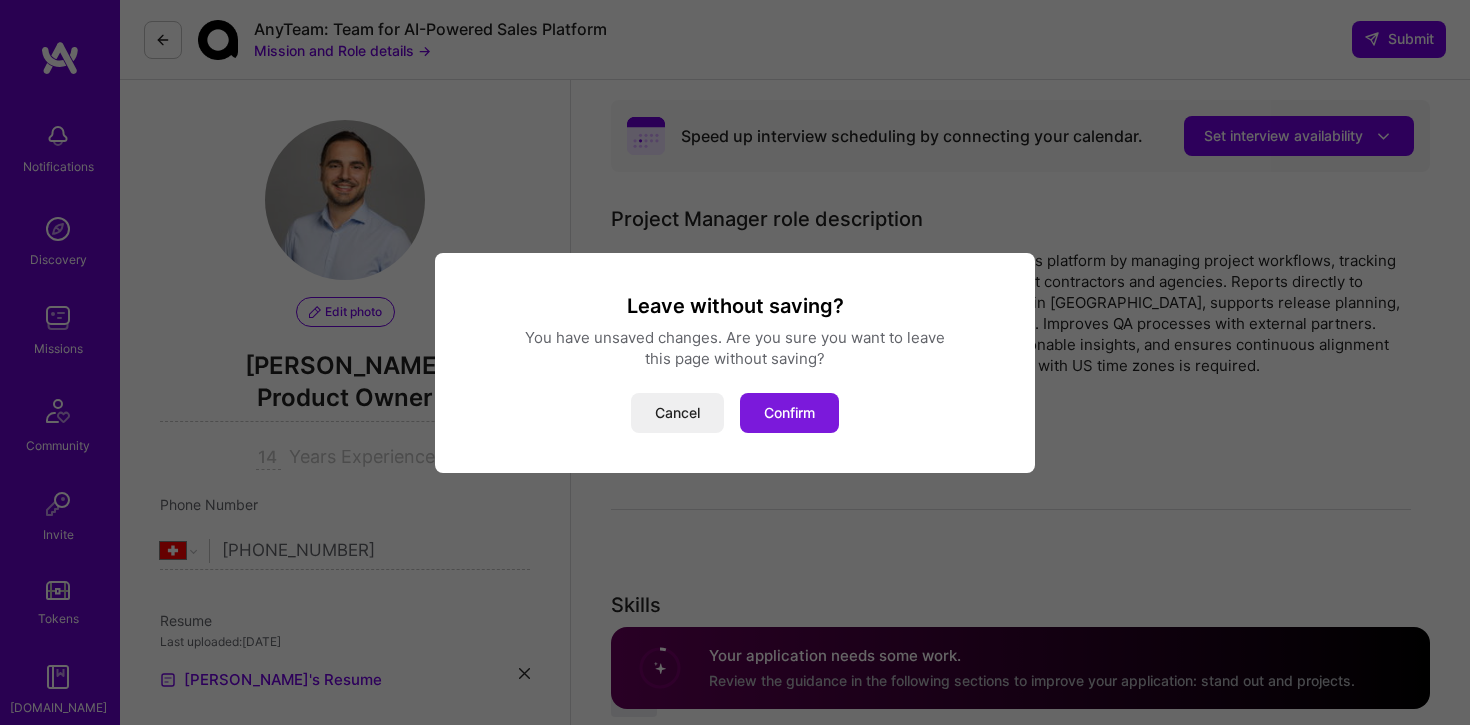 click on "Confirm" at bounding box center [789, 413] 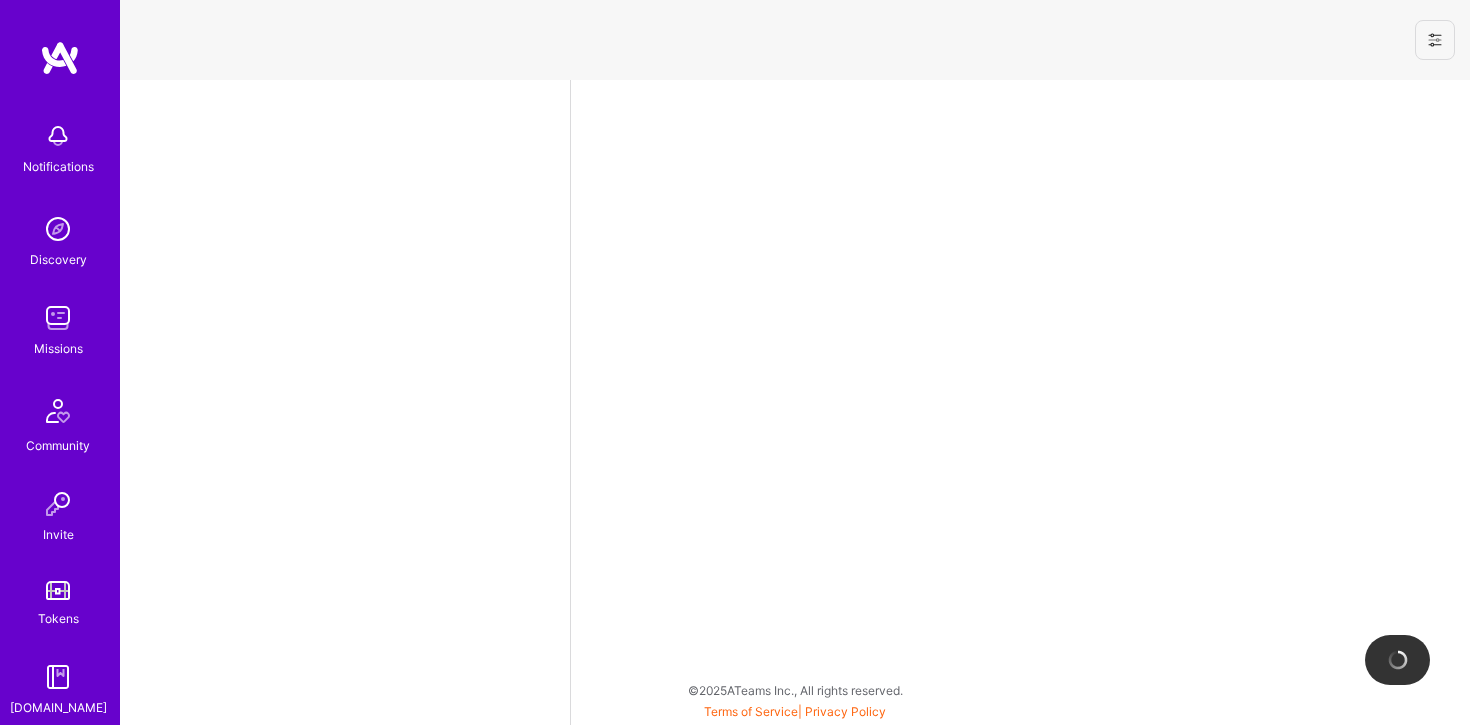 select on "CH" 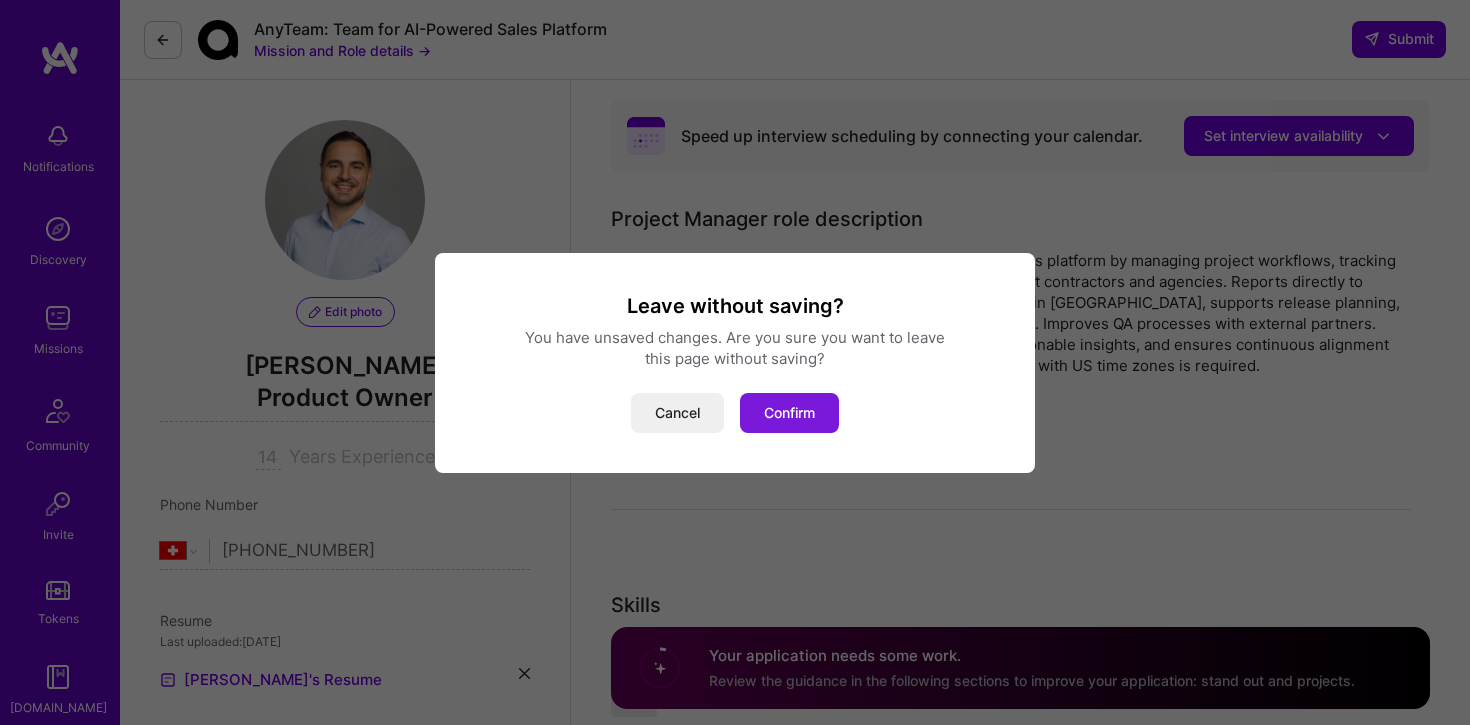 click on "Confirm" at bounding box center [789, 413] 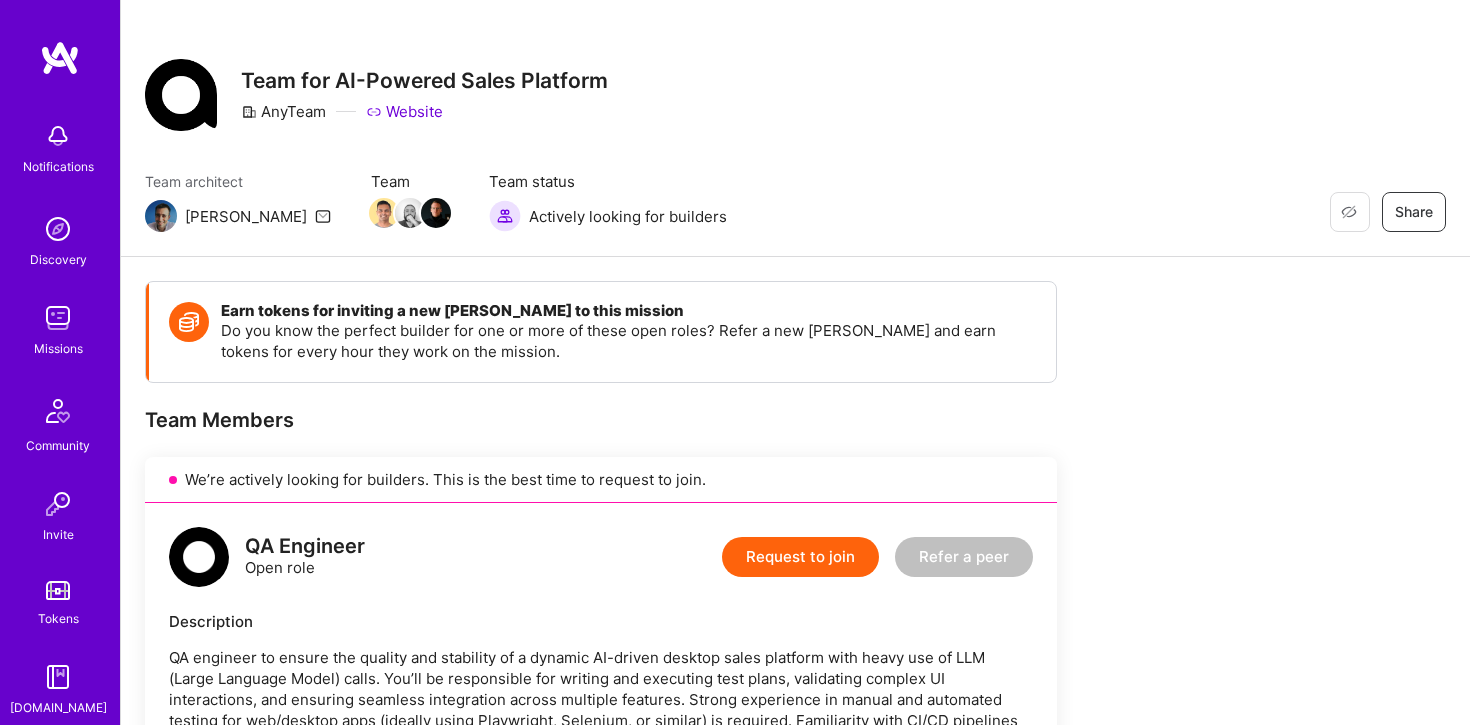 scroll, scrollTop: 0, scrollLeft: 0, axis: both 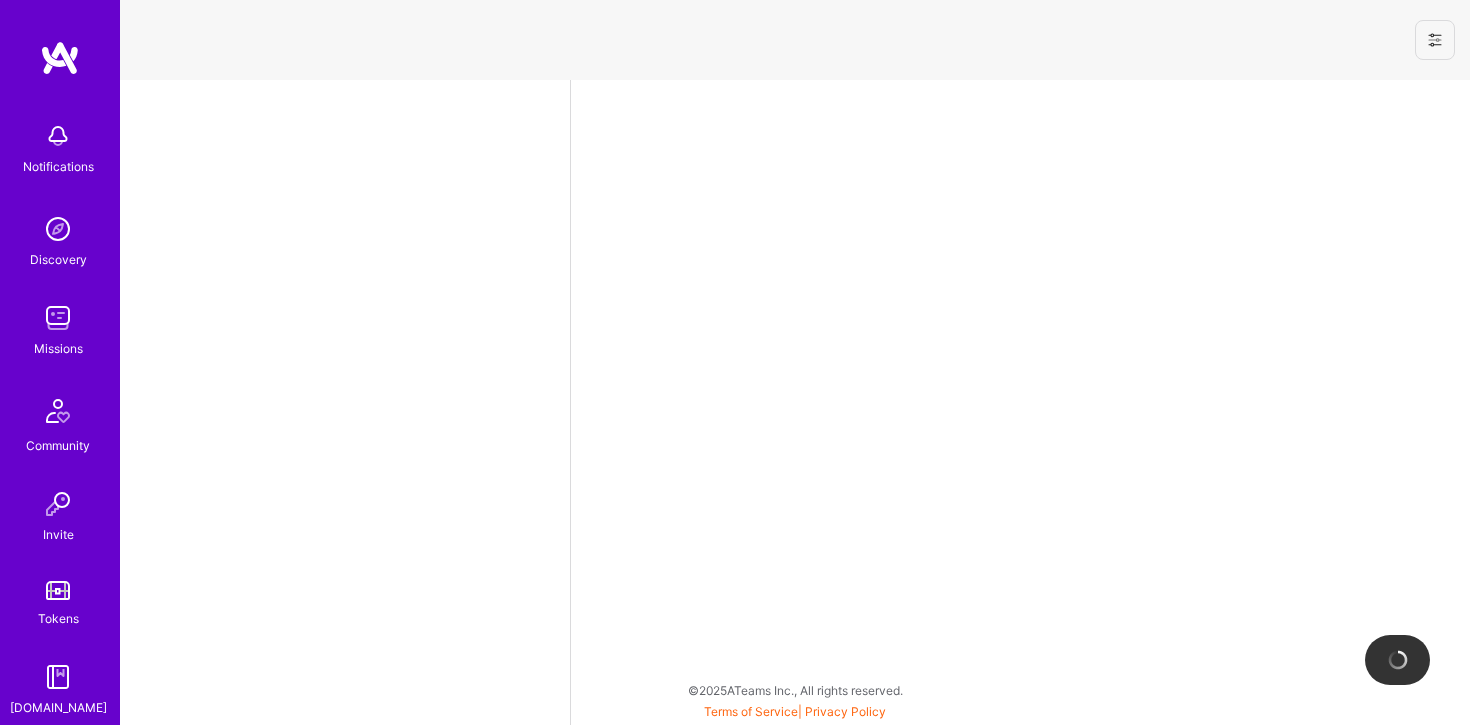 select on "CH" 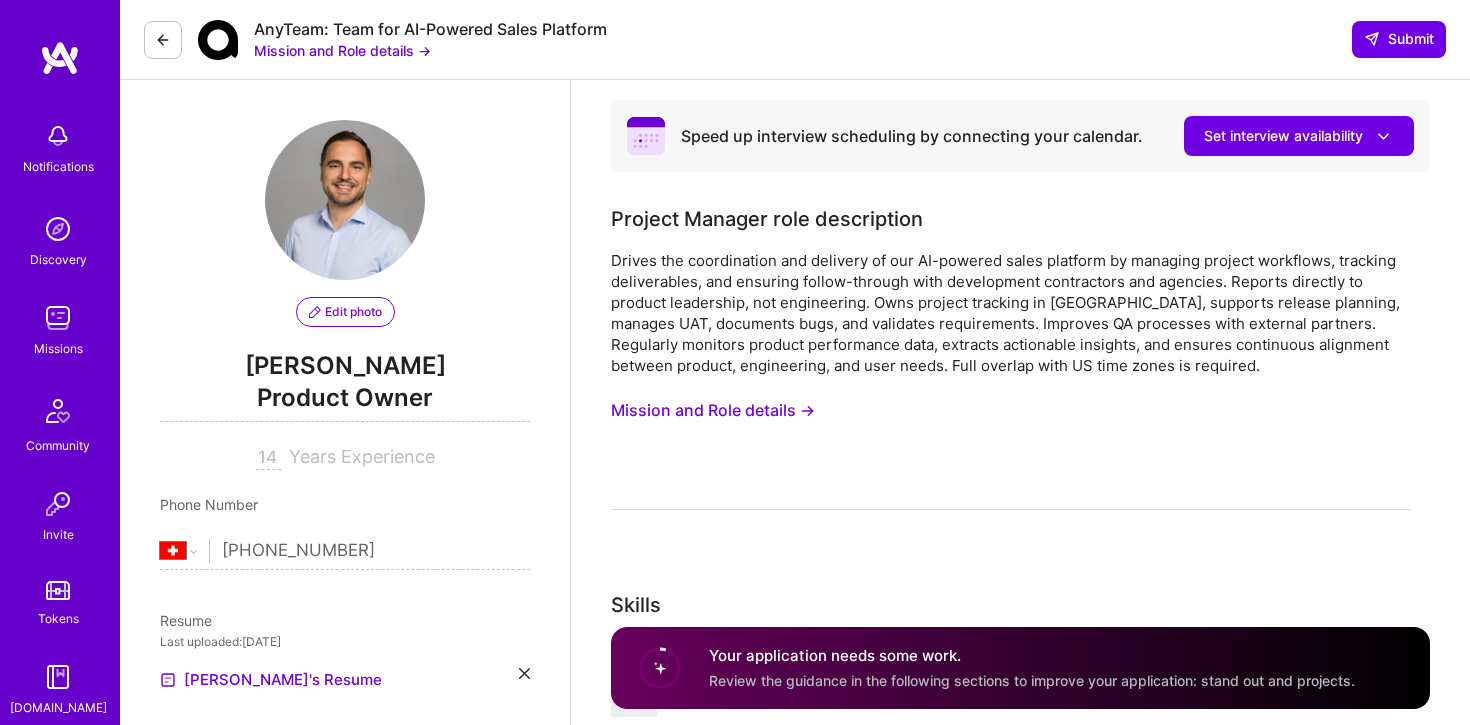 click on "Missions" at bounding box center [58, 348] 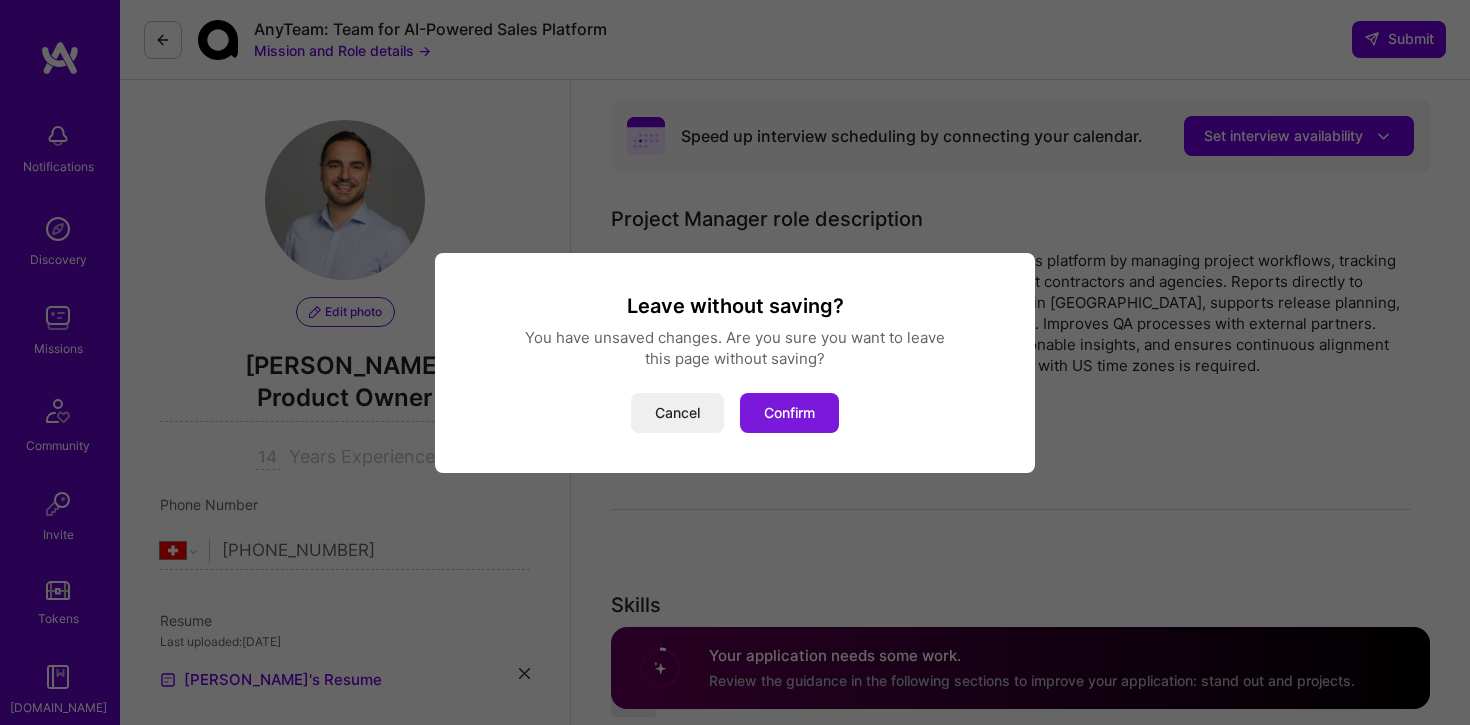 click on "Confirm" at bounding box center (789, 413) 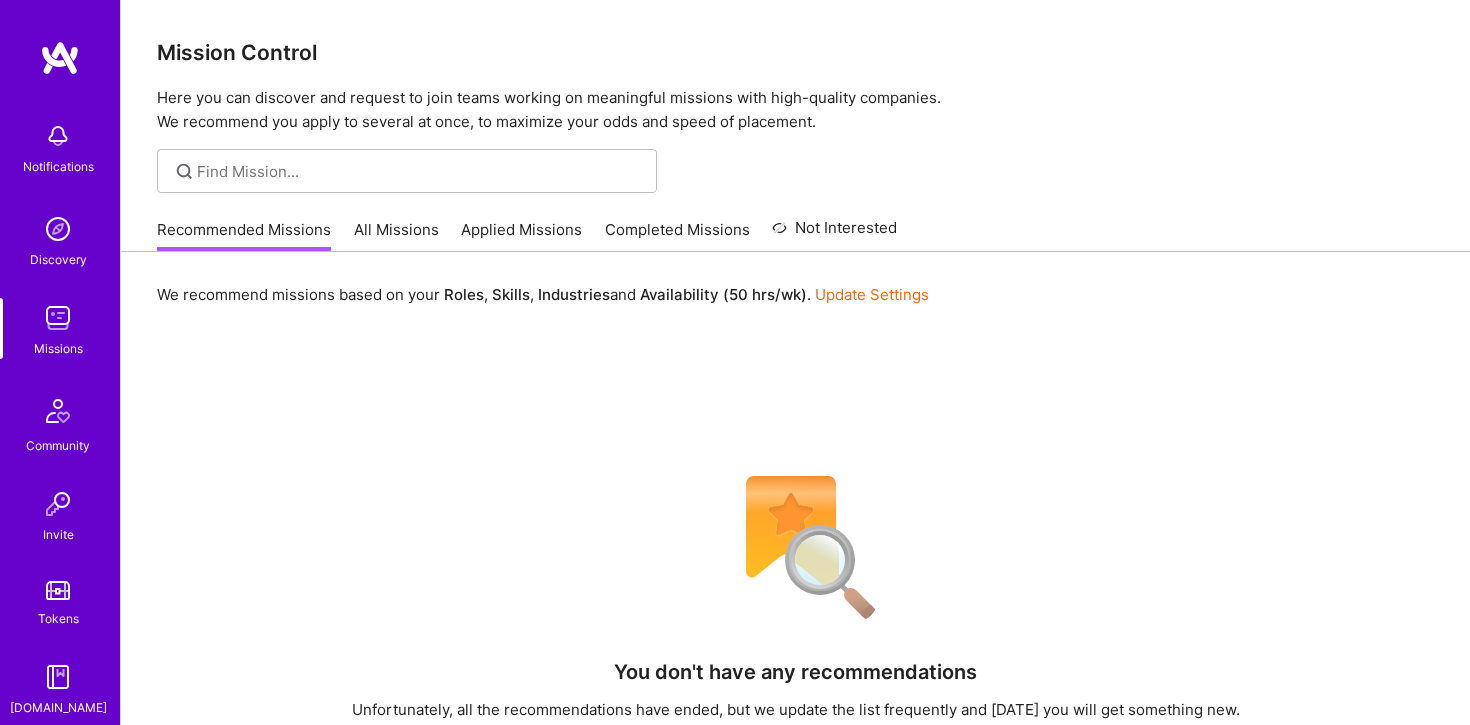 click on "Applied Missions" at bounding box center (521, 235) 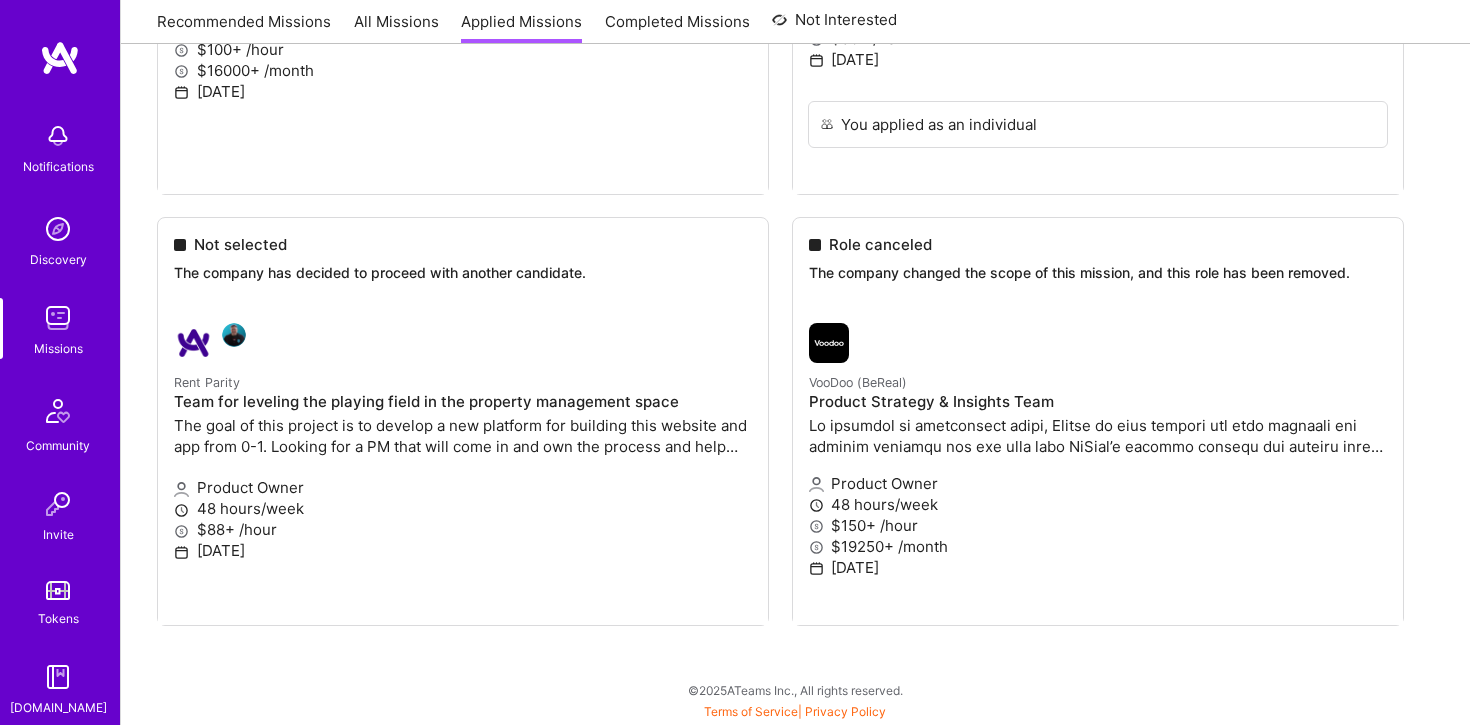 scroll, scrollTop: 0, scrollLeft: 0, axis: both 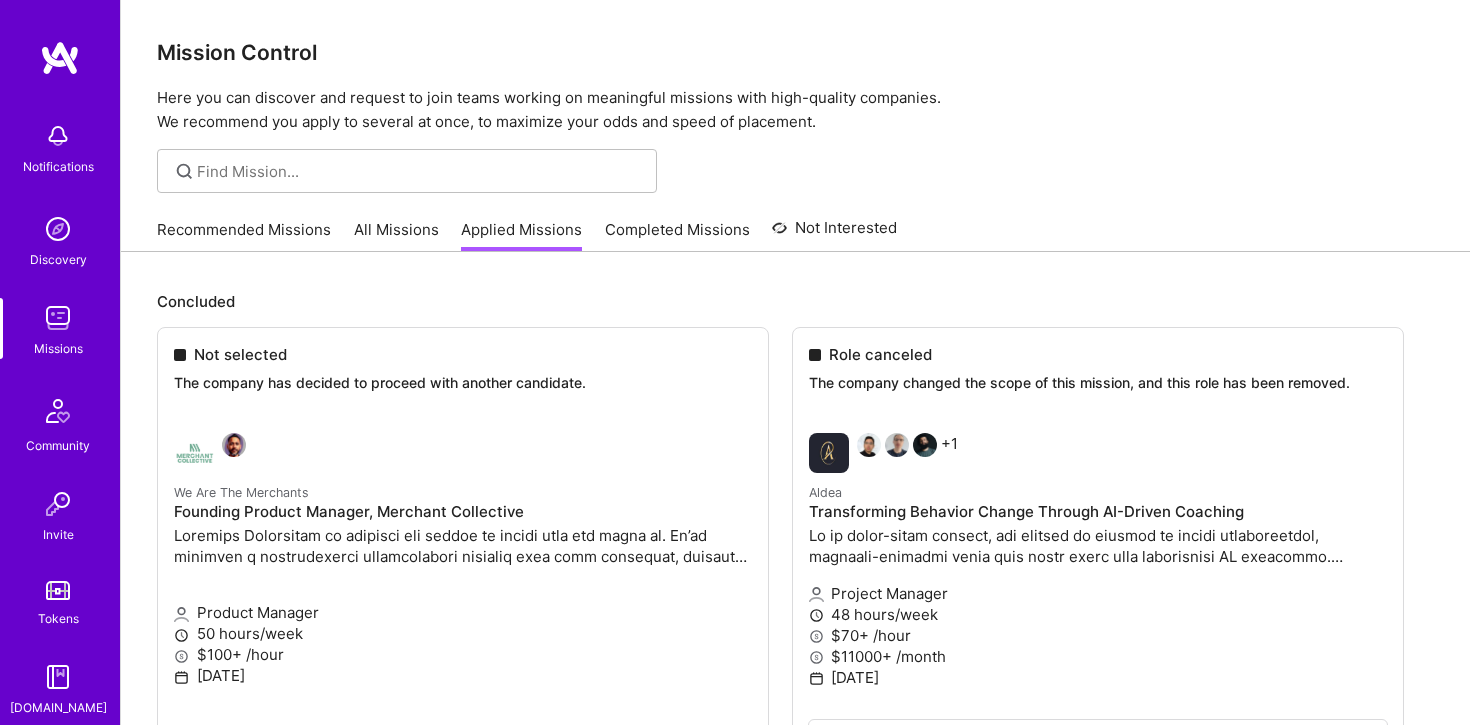 click on "Completed Missions" at bounding box center (677, 235) 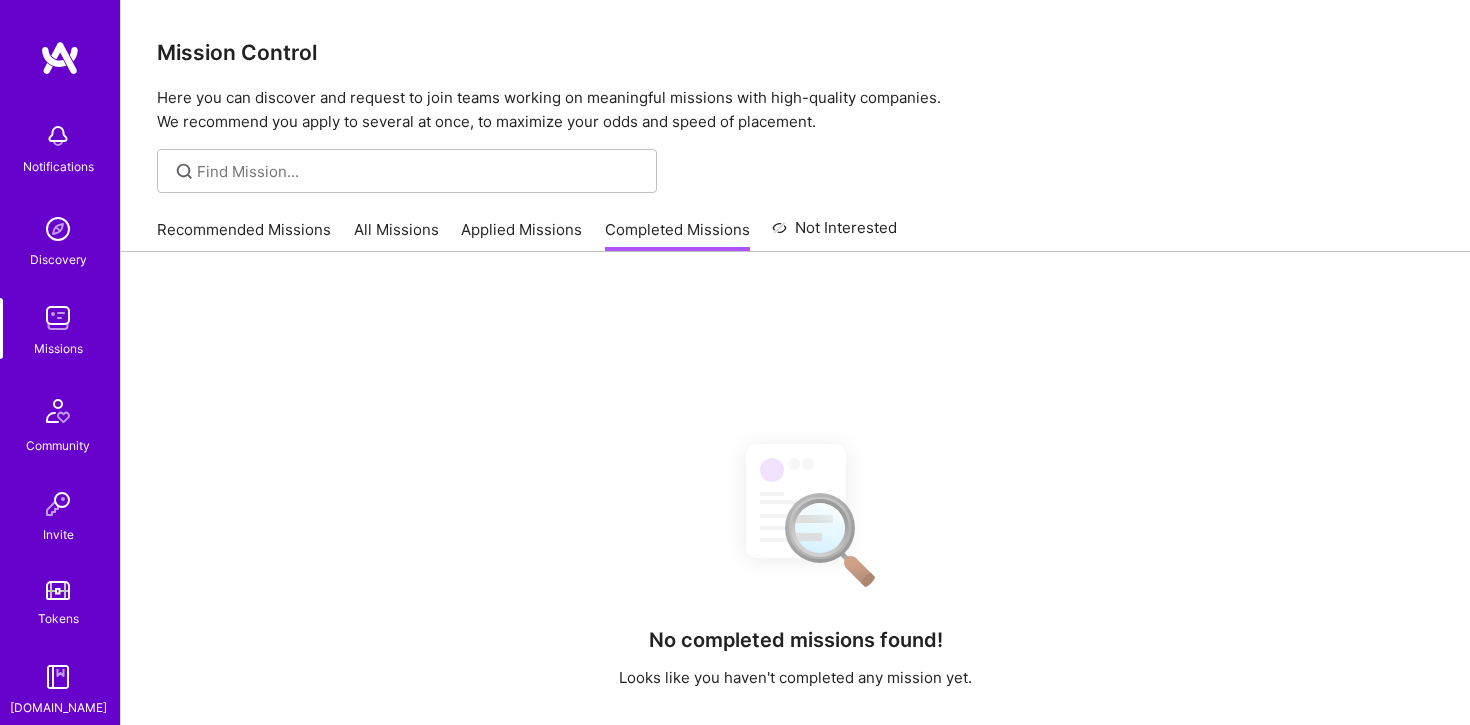 click on "Not Interested" at bounding box center (834, 234) 